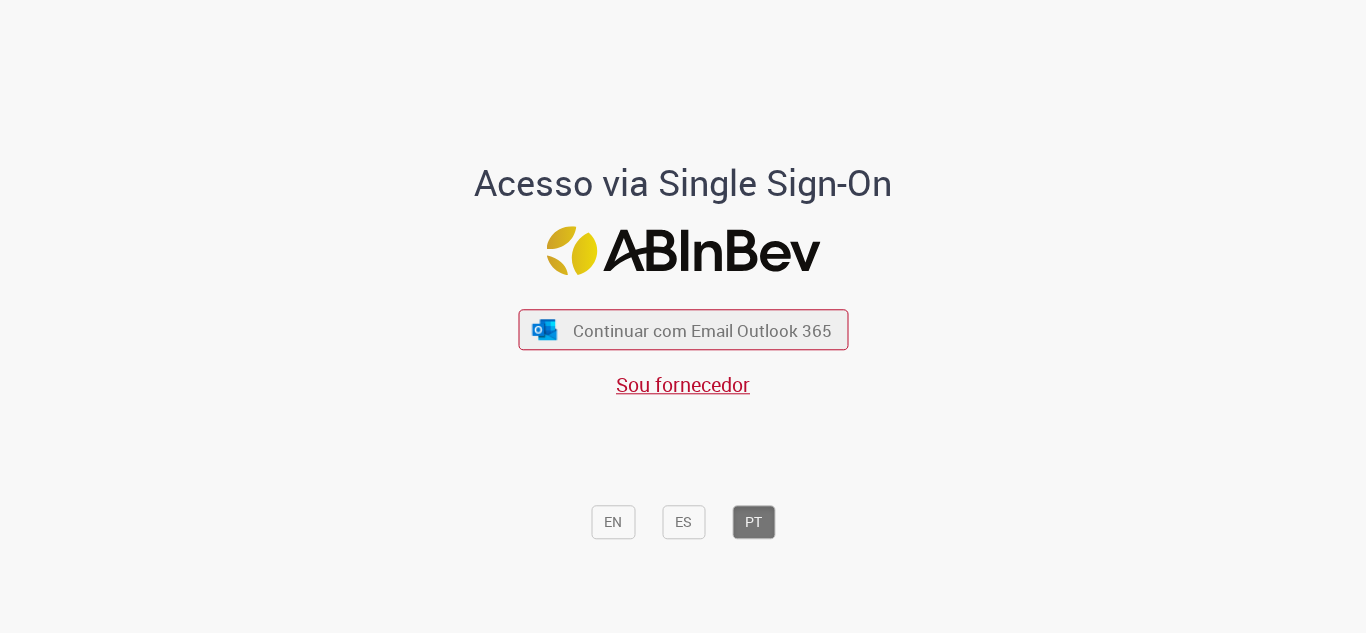 scroll, scrollTop: 0, scrollLeft: 0, axis: both 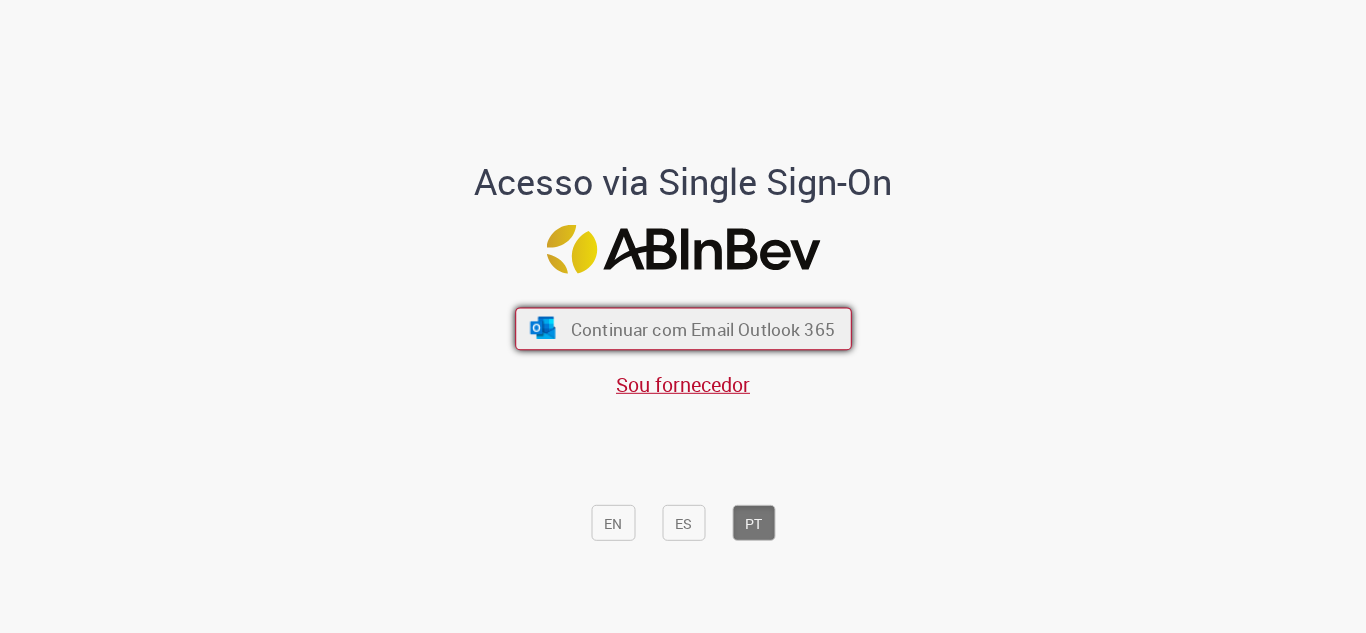 click on "Continuar com Email Outlook 365" at bounding box center [702, 329] 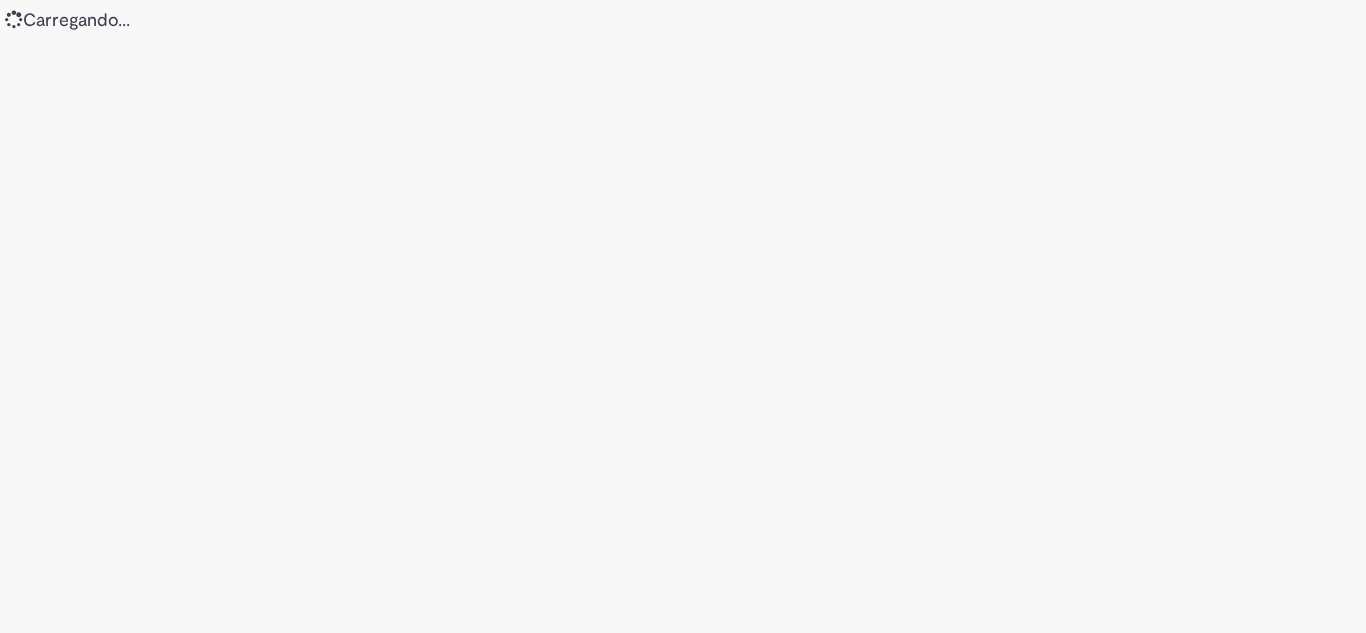 scroll, scrollTop: 0, scrollLeft: 0, axis: both 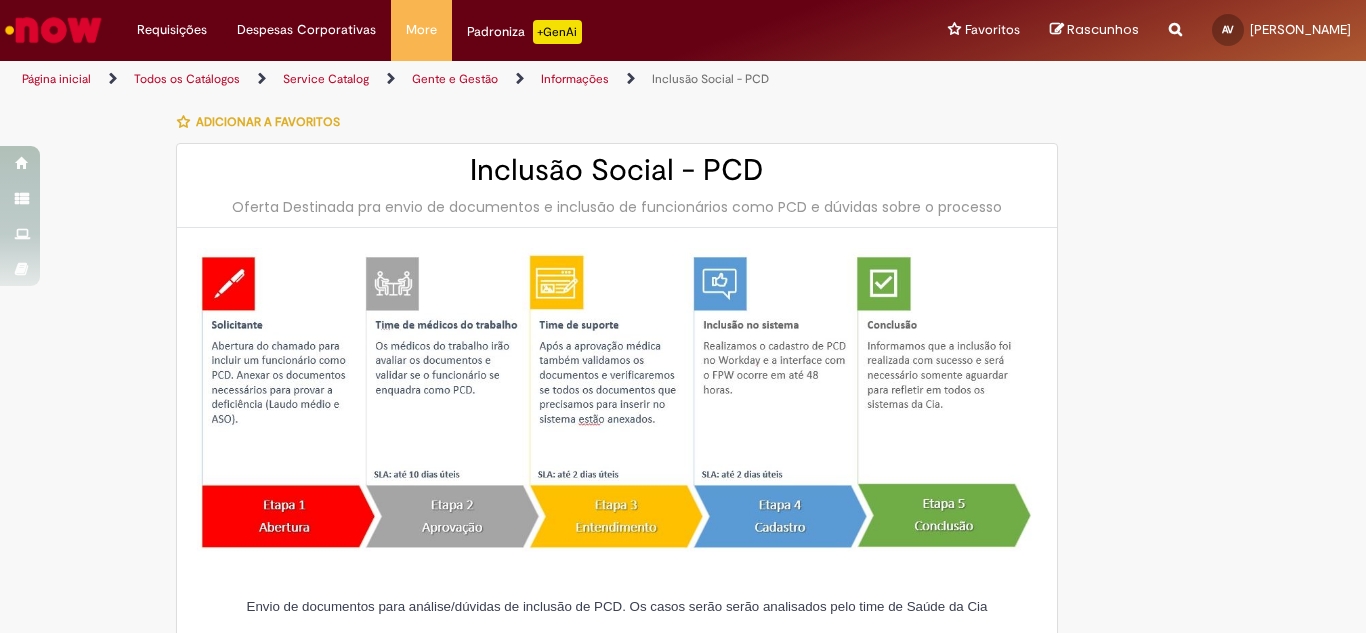 type on "**********" 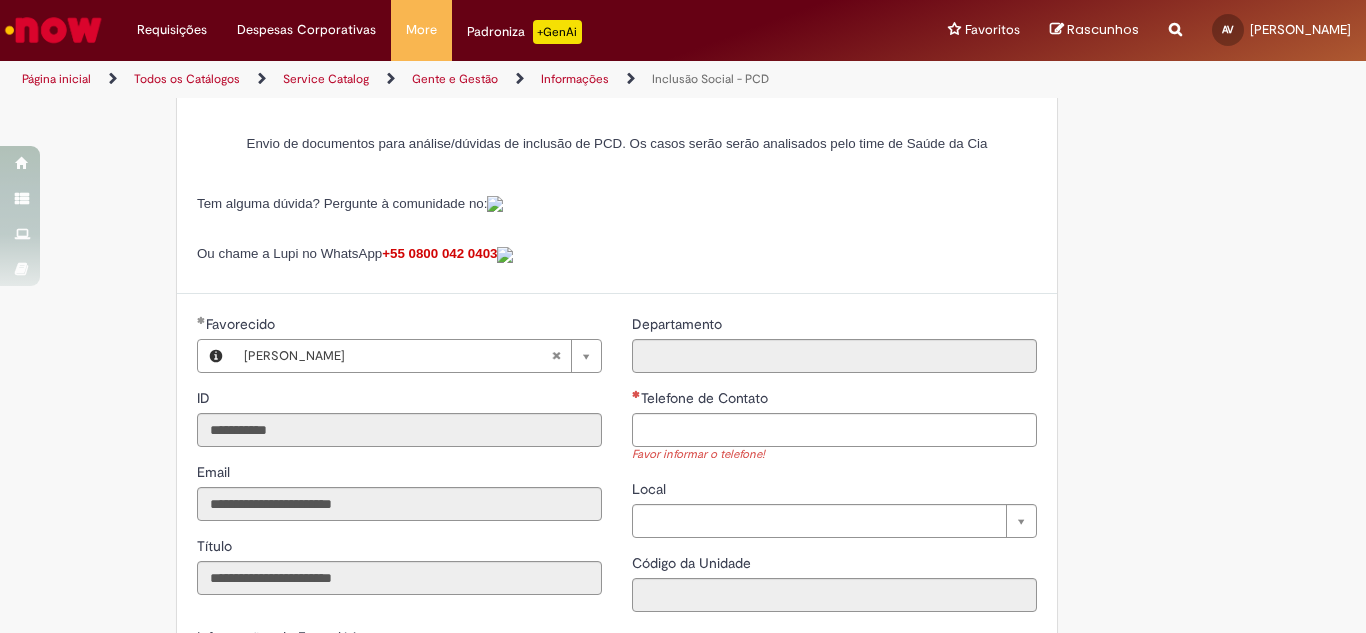 scroll, scrollTop: 600, scrollLeft: 0, axis: vertical 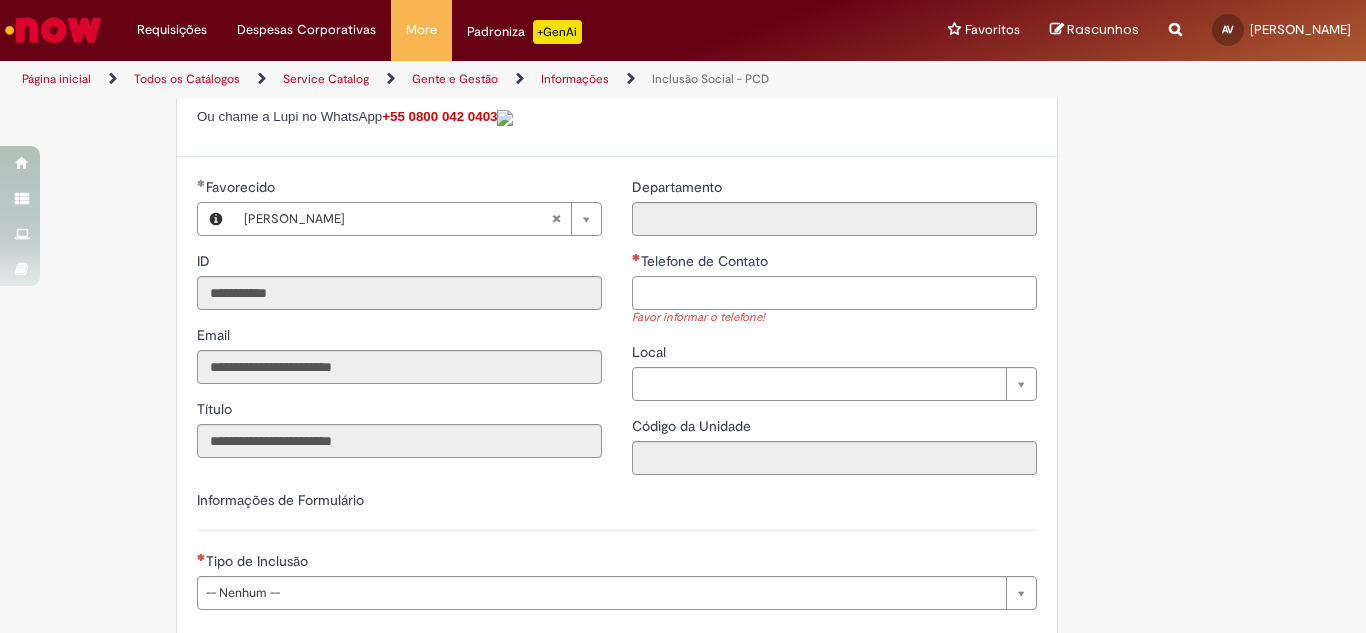 click on "Telefone de Contato" at bounding box center [834, 293] 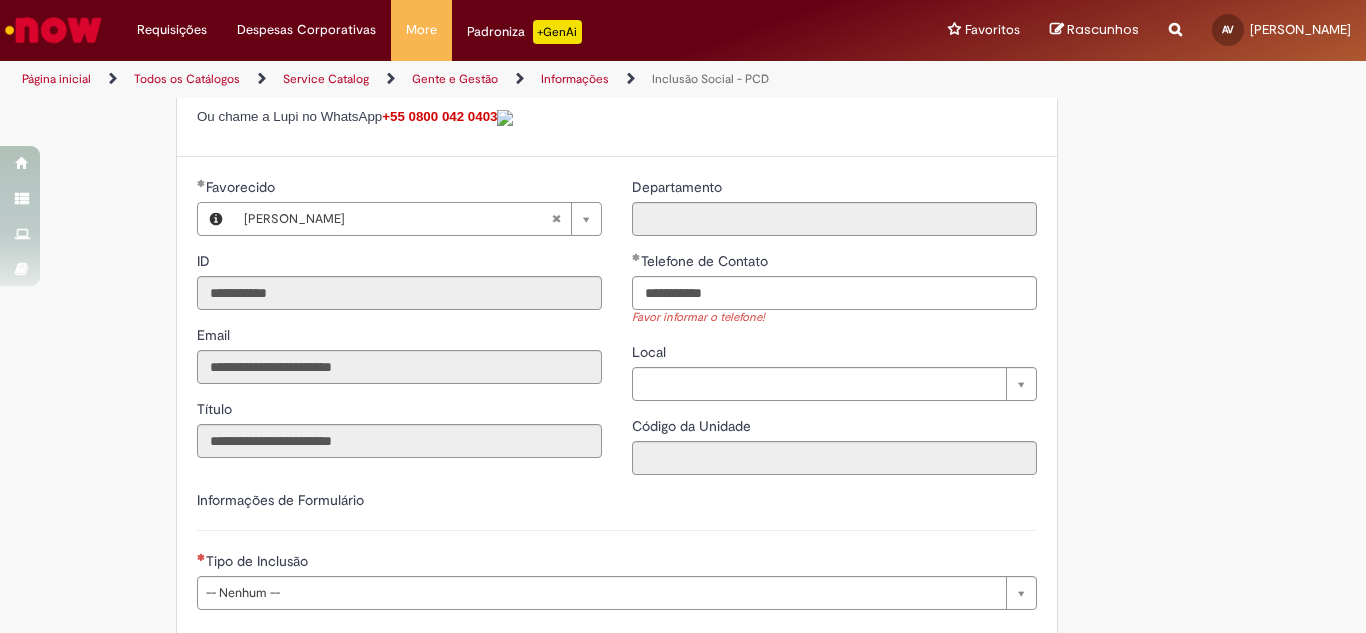 type on "**********" 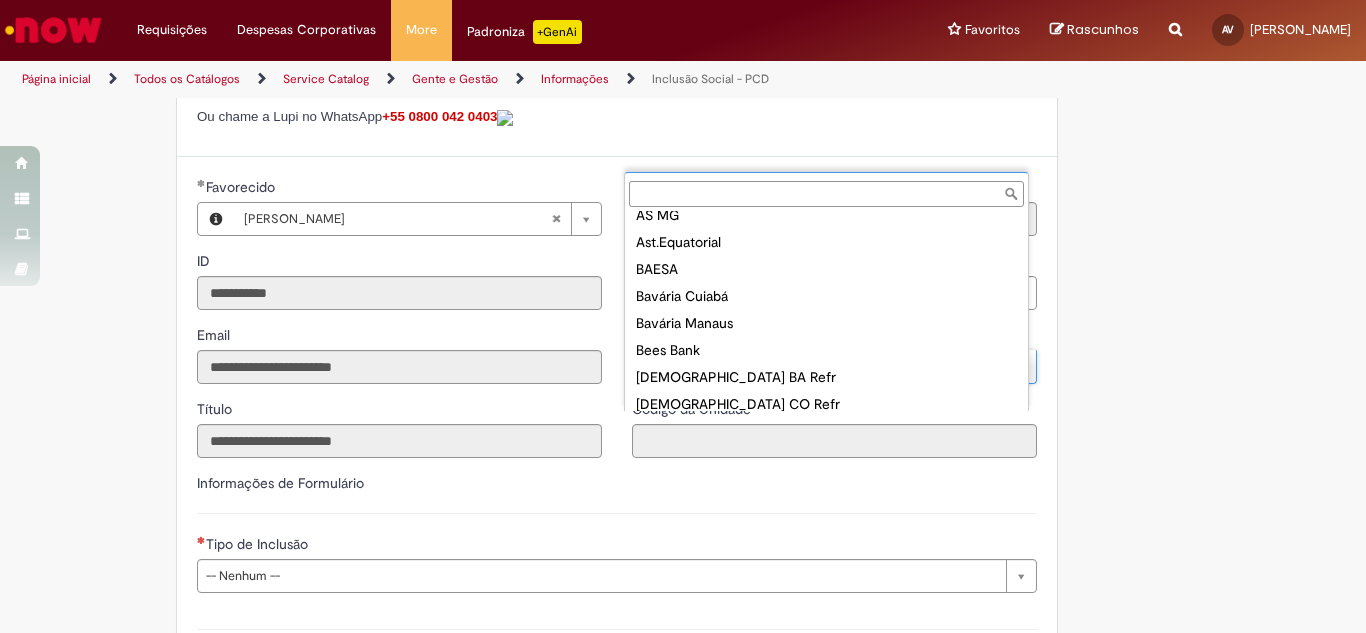 scroll, scrollTop: 296, scrollLeft: 0, axis: vertical 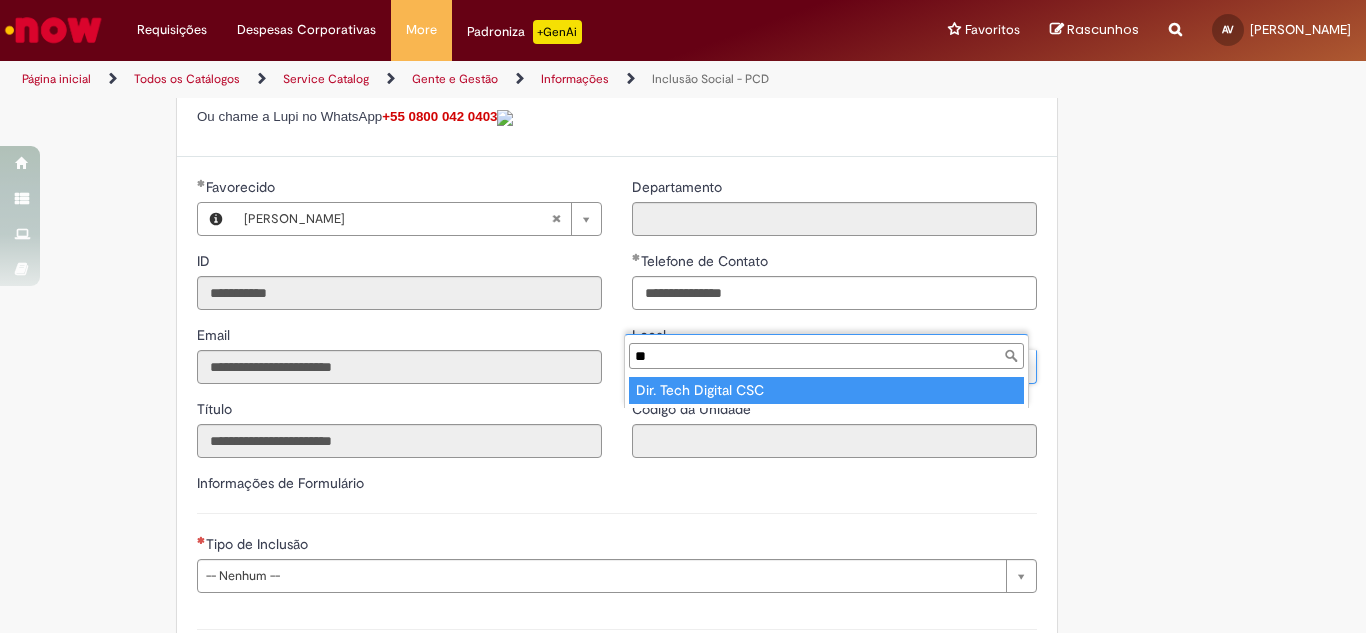 type on "*" 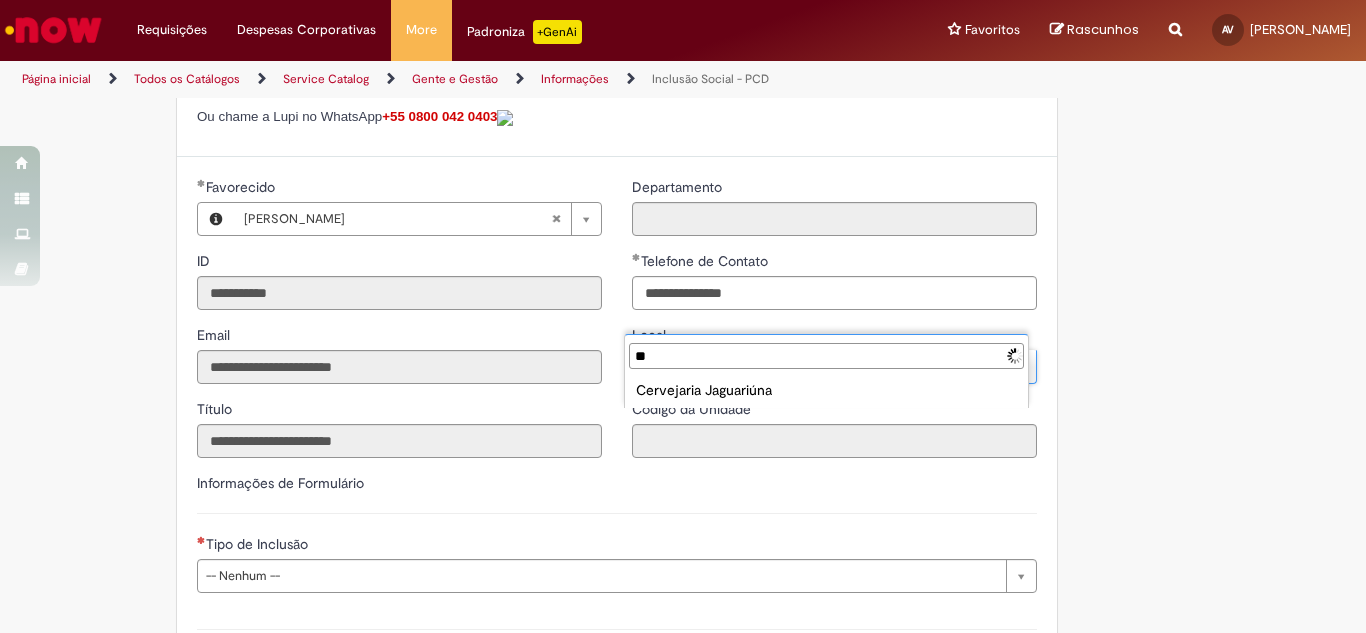type on "*" 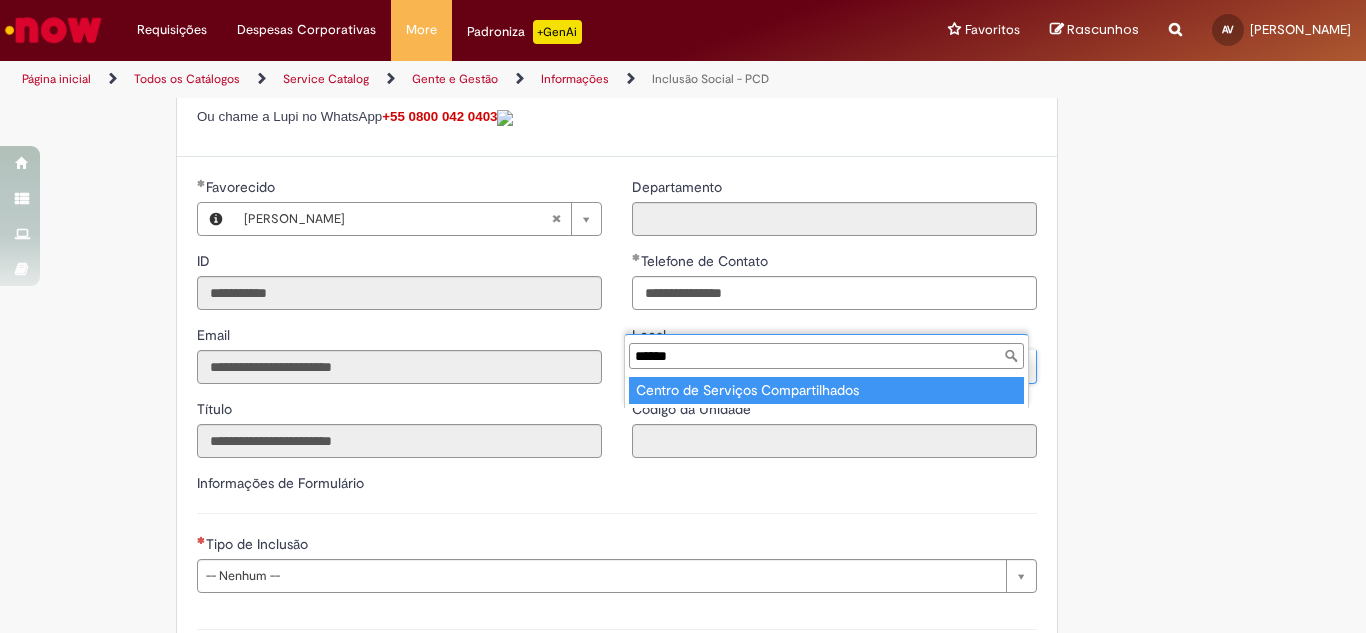 type on "******" 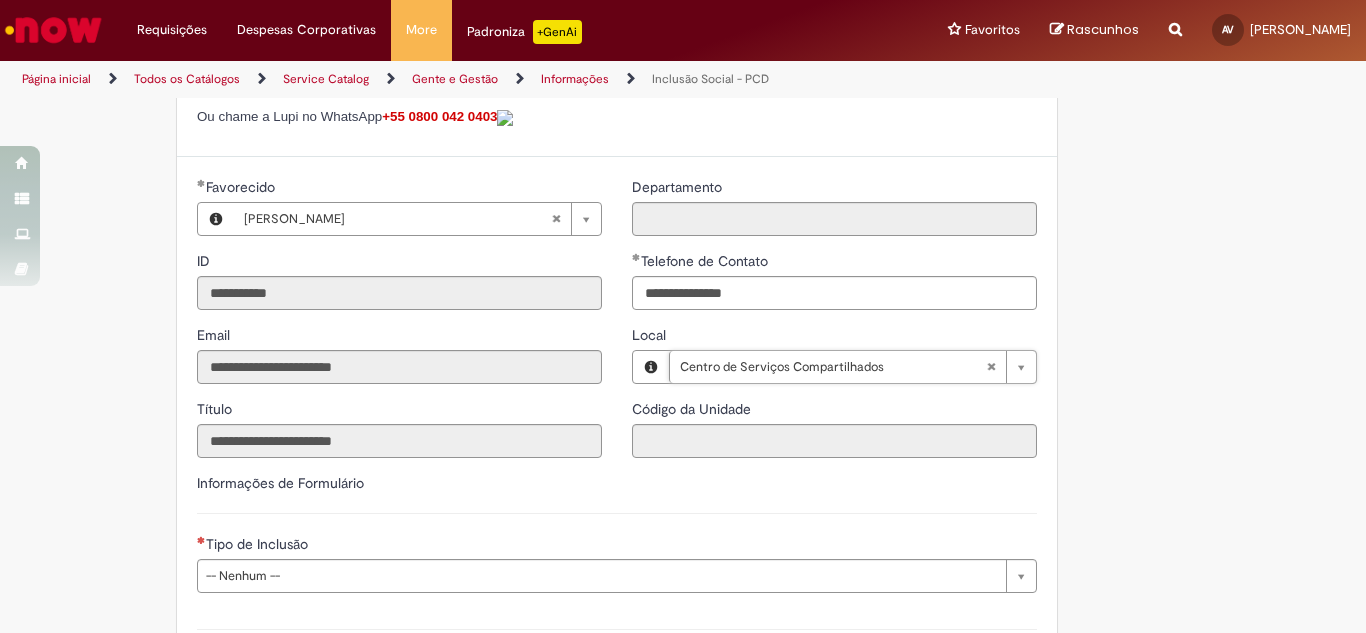 type on "****" 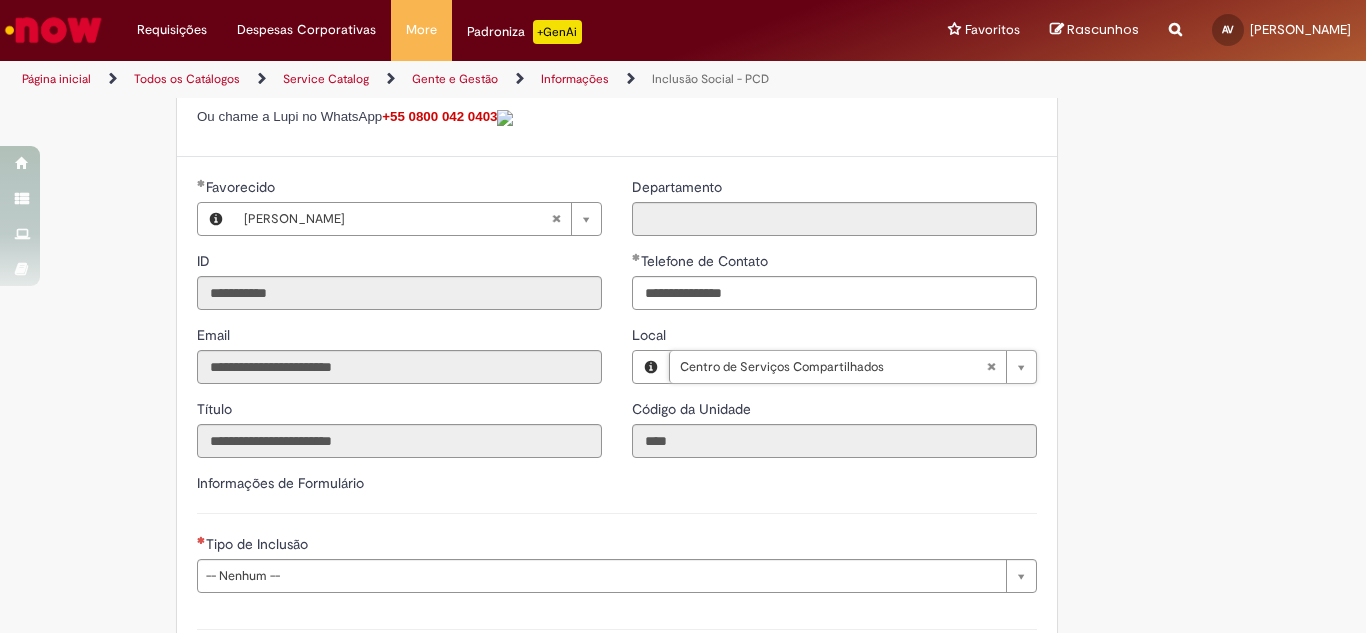 click on "**********" at bounding box center (683, 225) 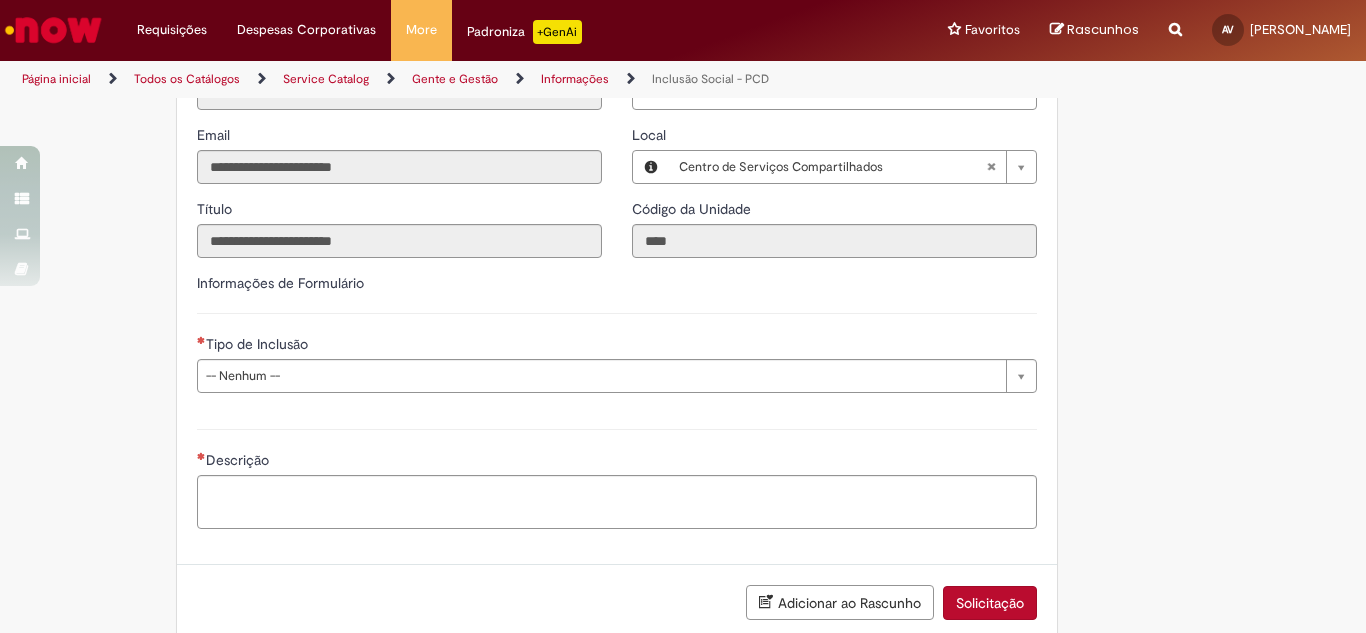 scroll, scrollTop: 974, scrollLeft: 0, axis: vertical 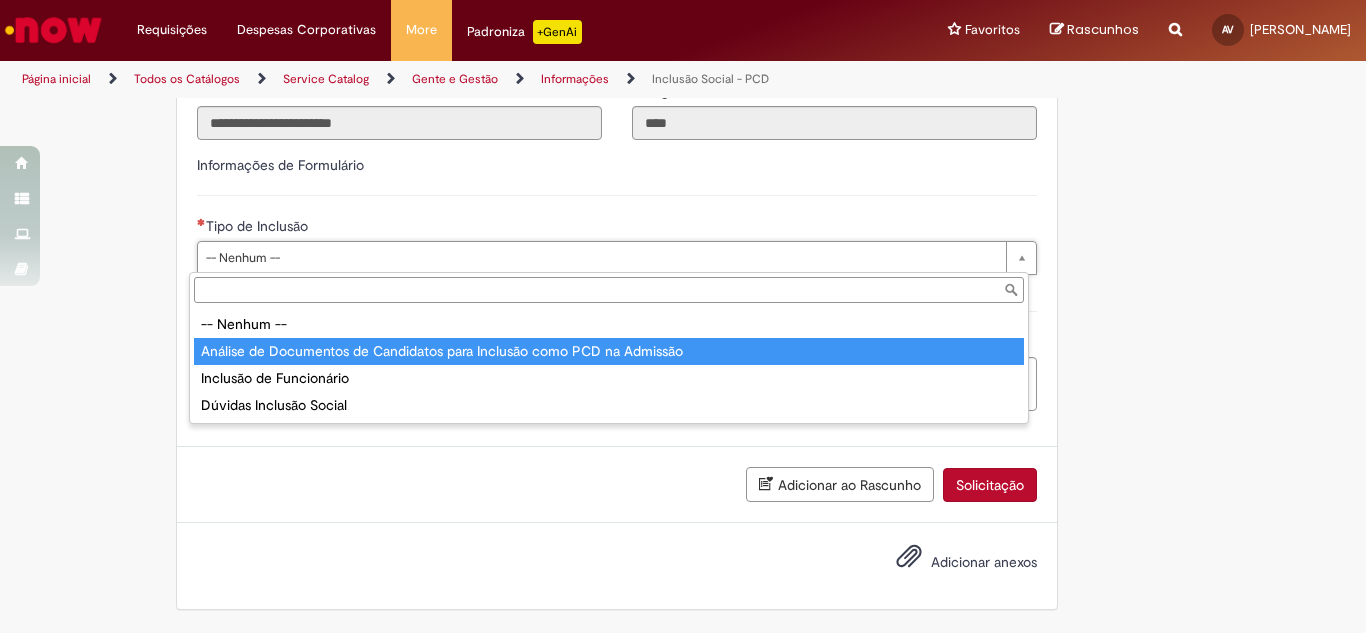 type on "**********" 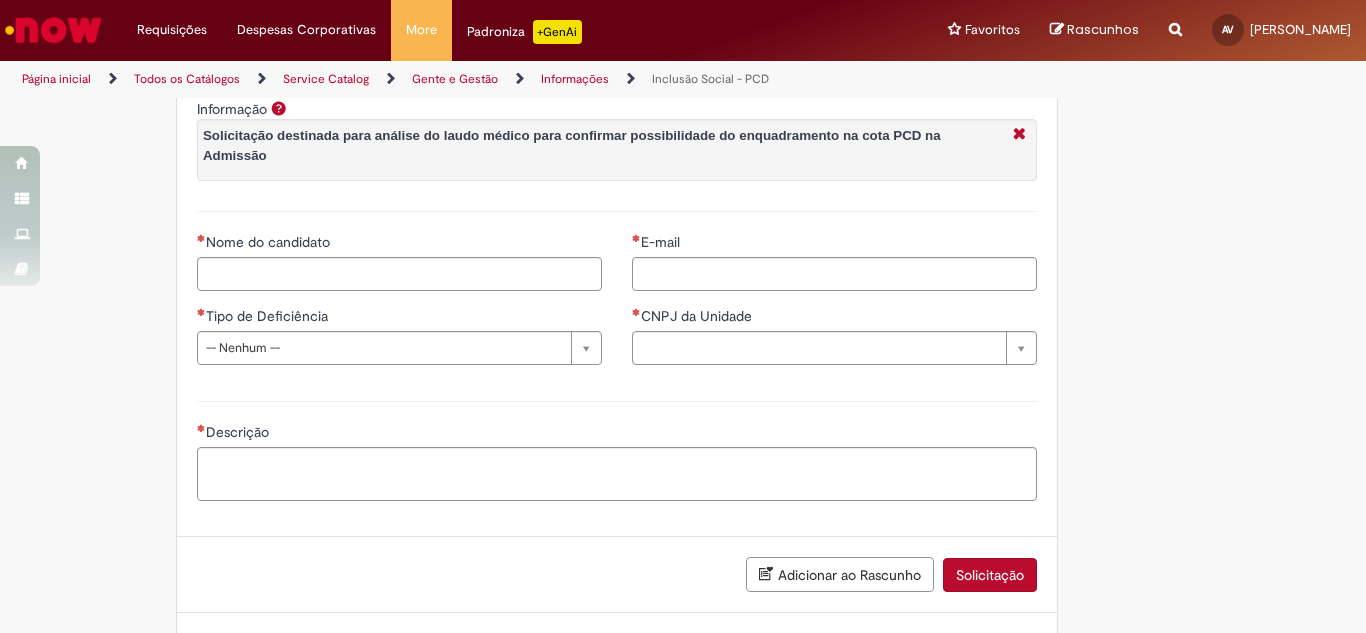 scroll, scrollTop: 1174, scrollLeft: 0, axis: vertical 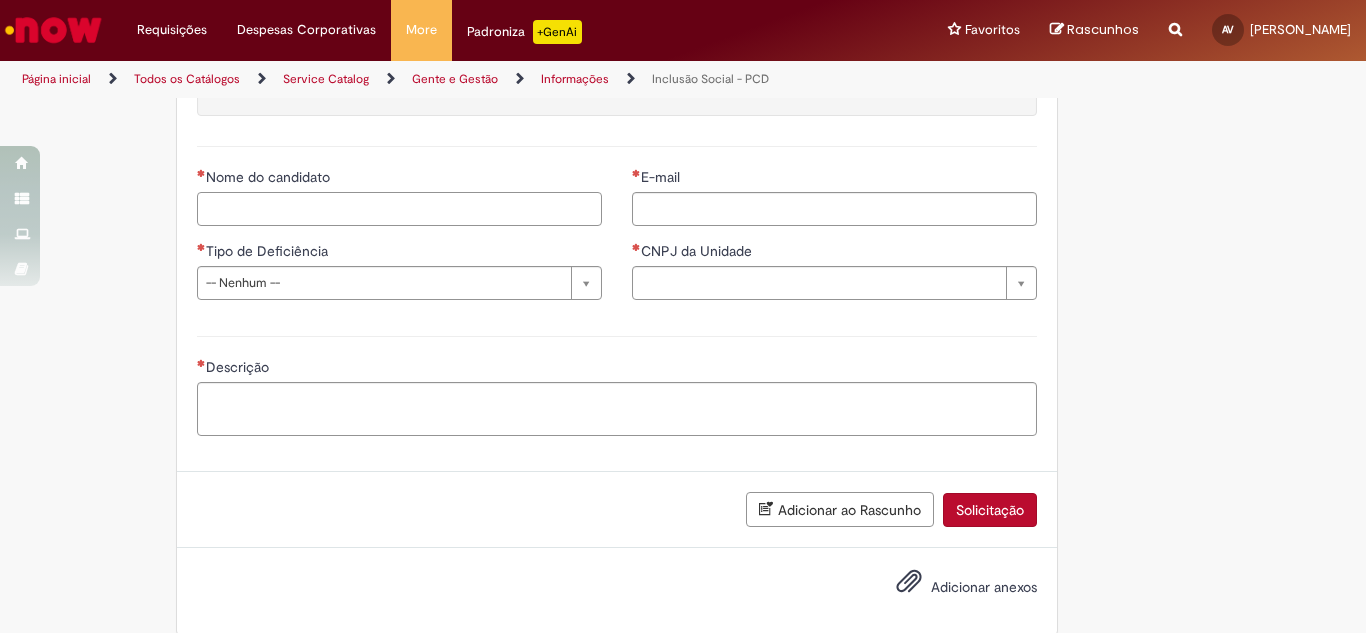 click on "Nome do candidato" at bounding box center (399, 209) 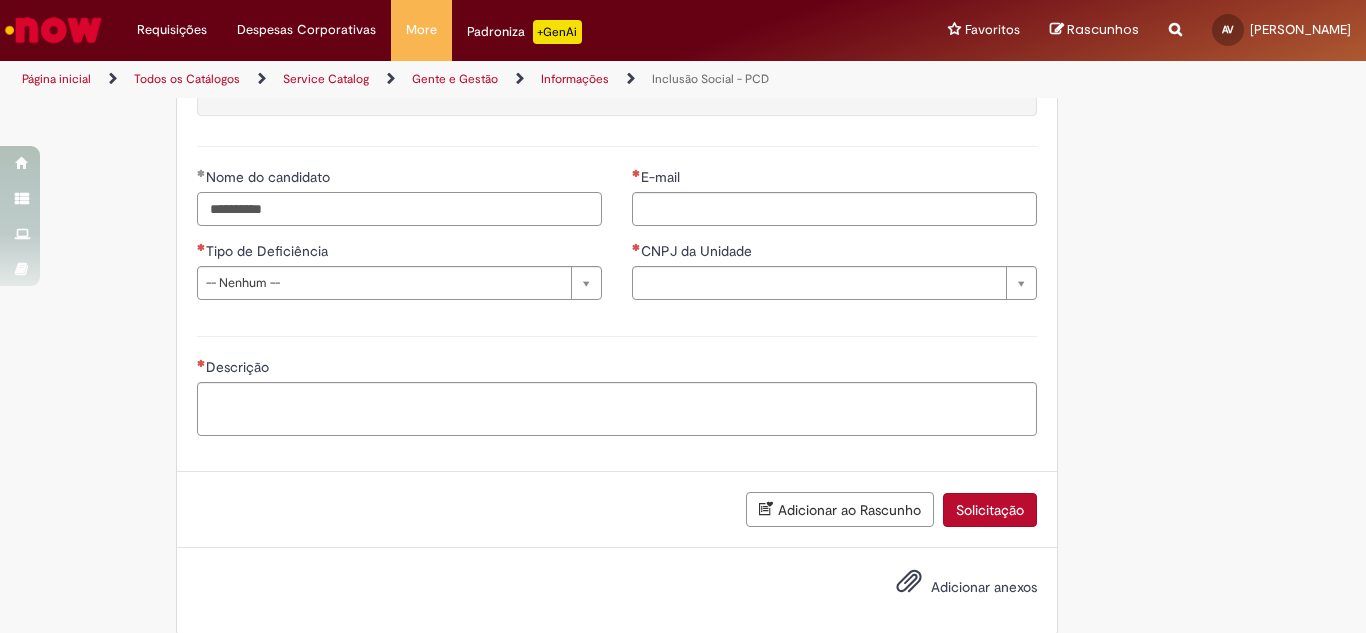 type on "**********" 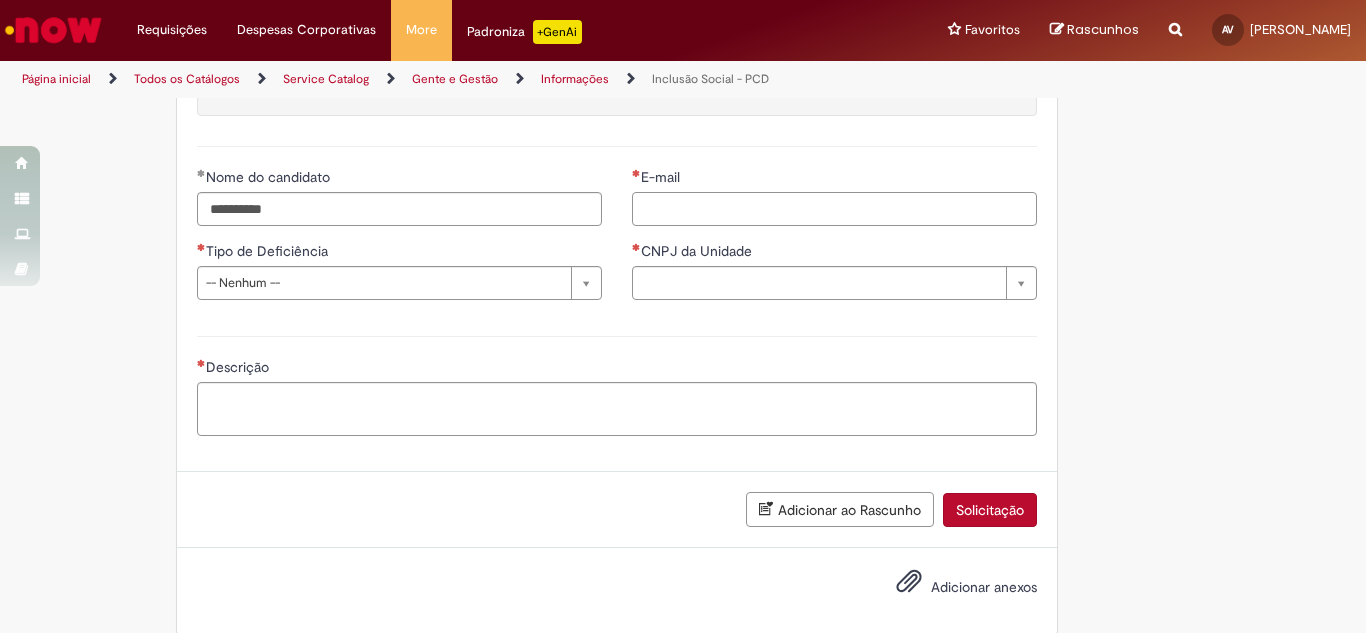 click on "E-mail" at bounding box center [834, 209] 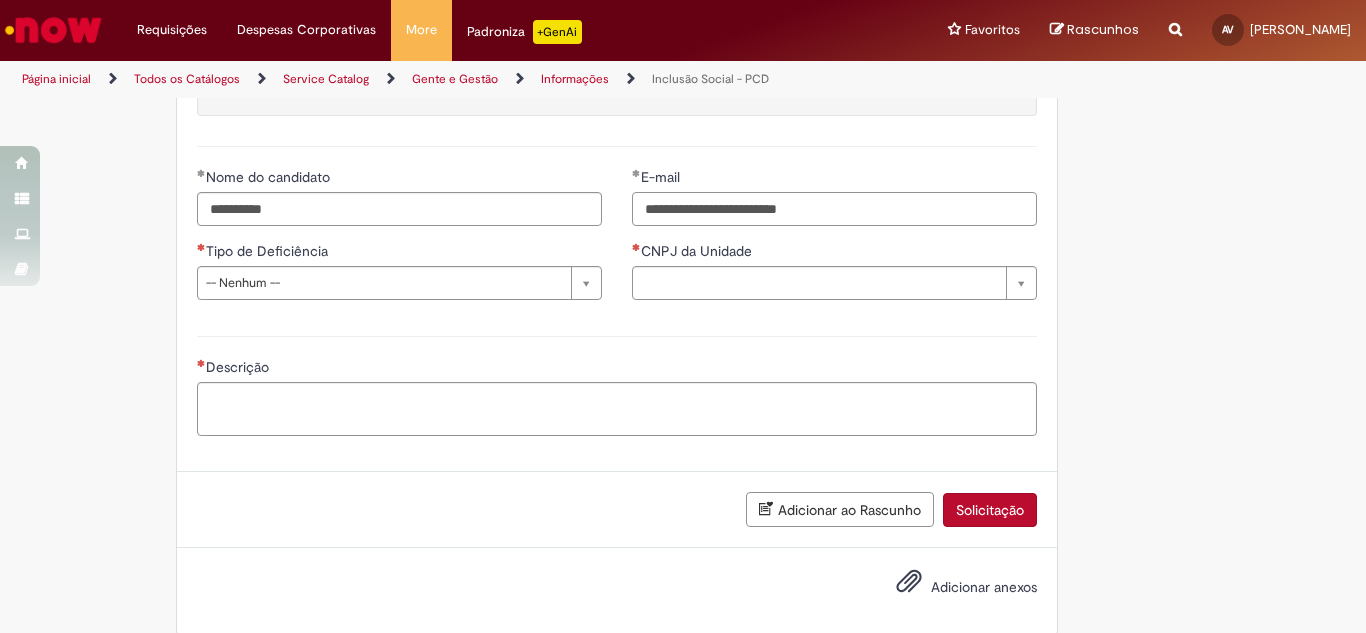 type on "**********" 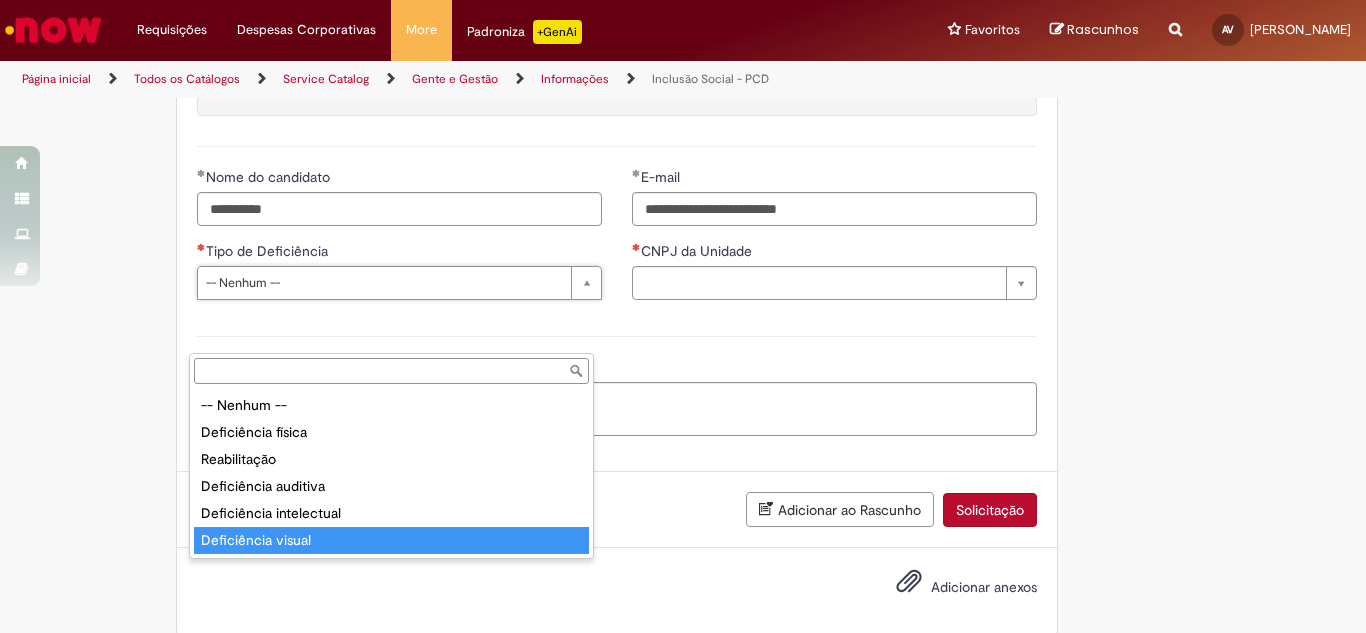 type on "**********" 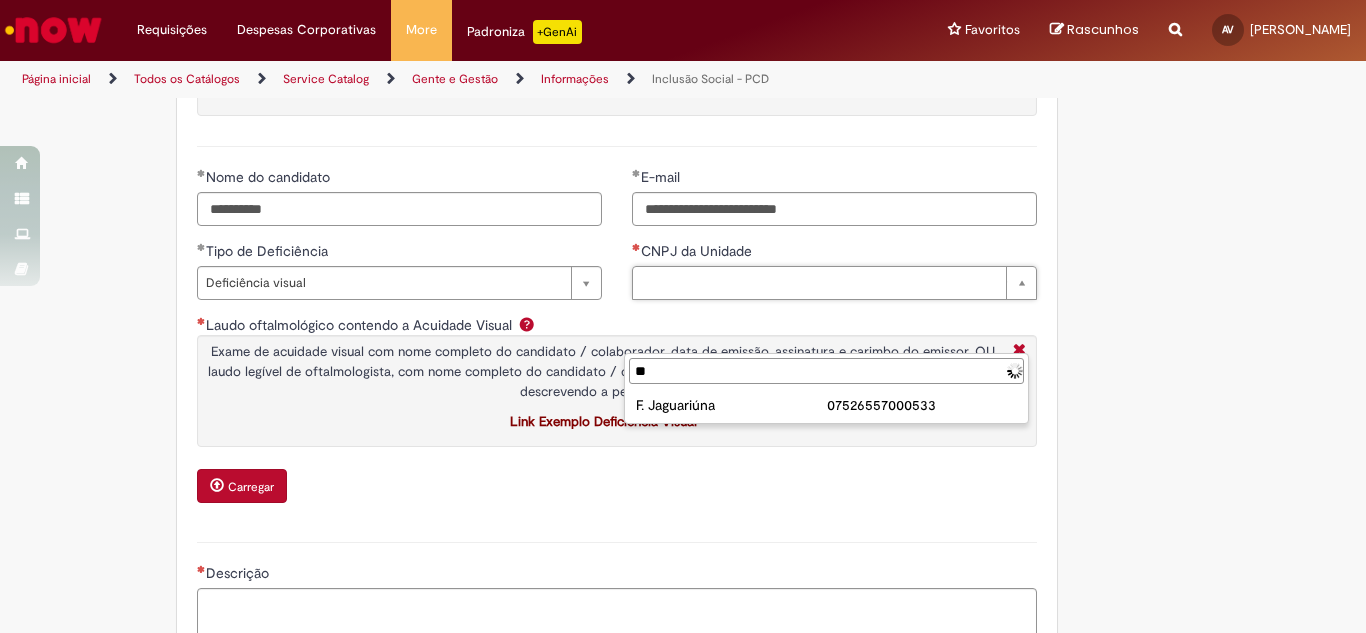 type on "*" 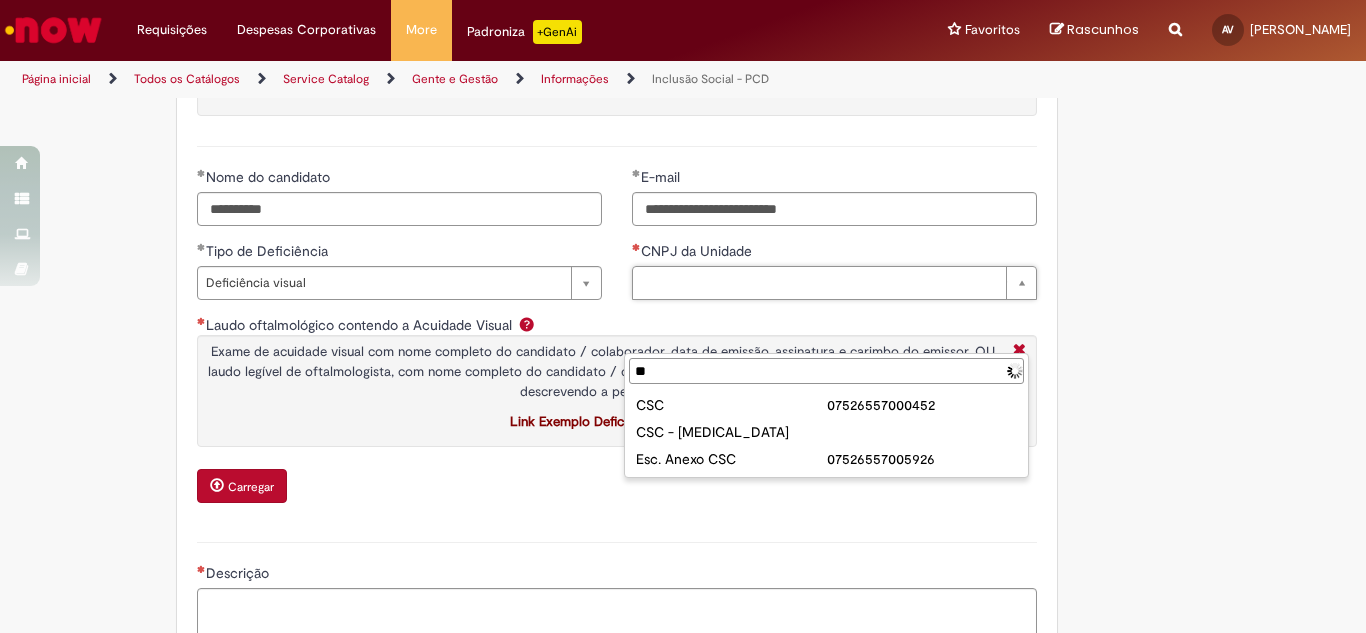 type on "*" 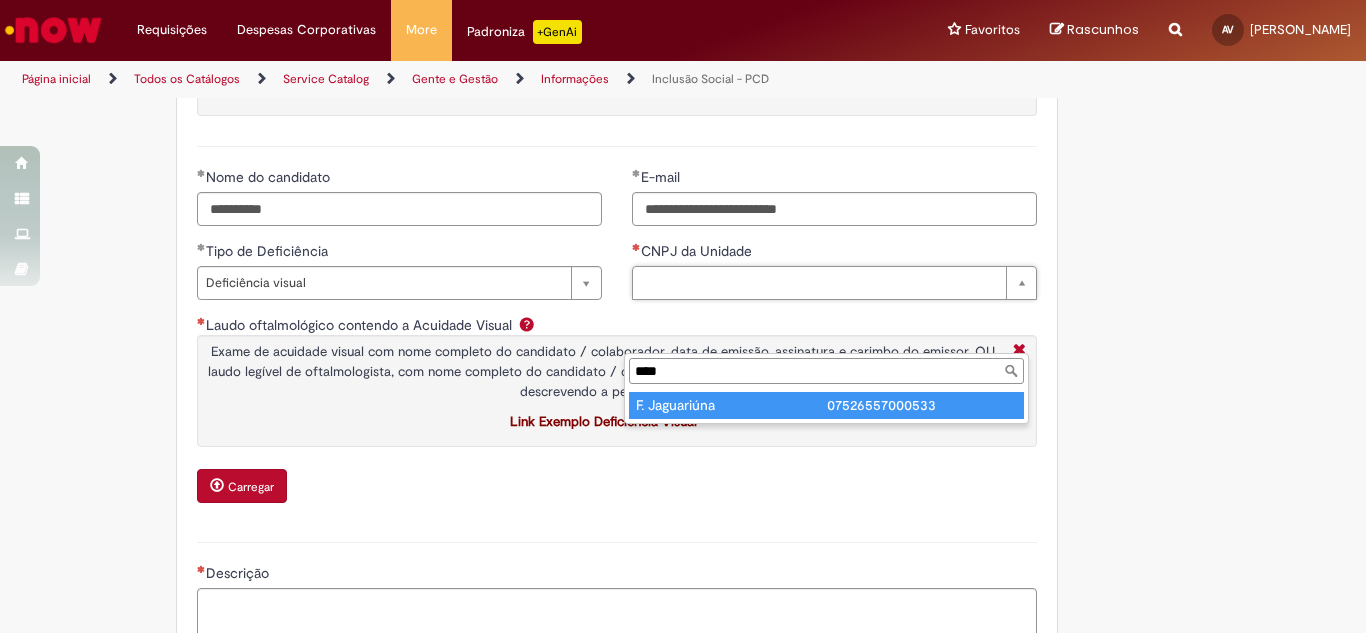 type on "****" 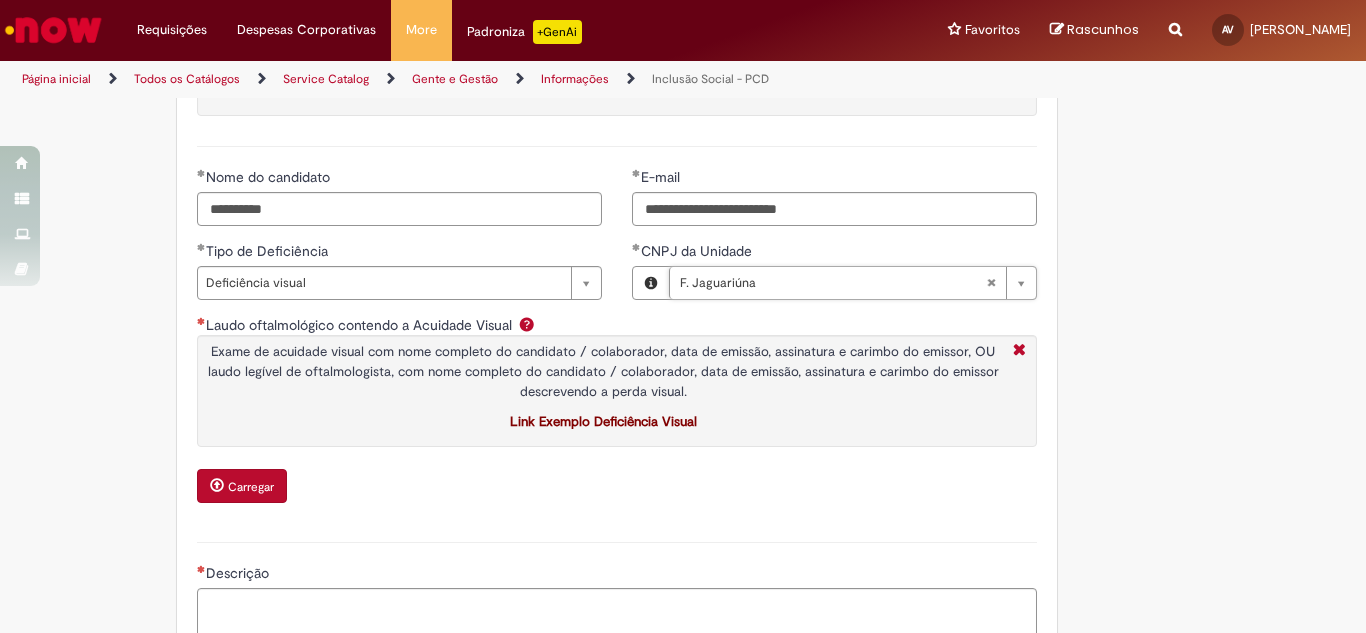 click on "**********" at bounding box center [683, -106] 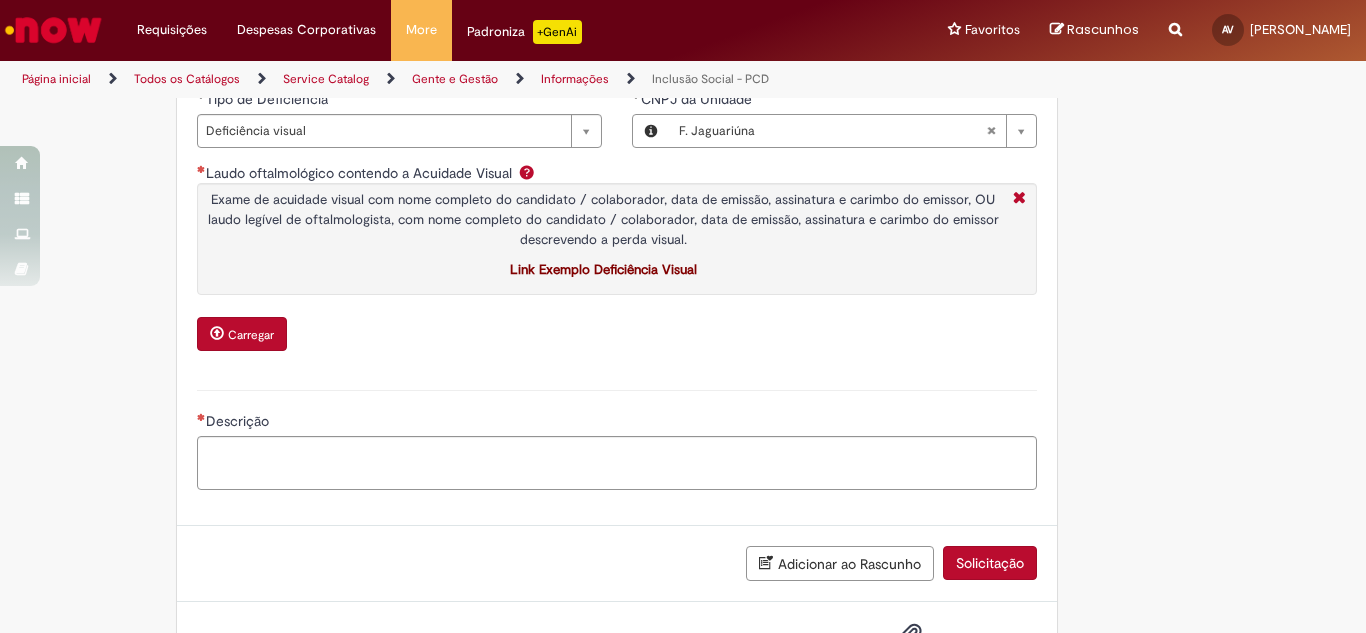 scroll, scrollTop: 1374, scrollLeft: 0, axis: vertical 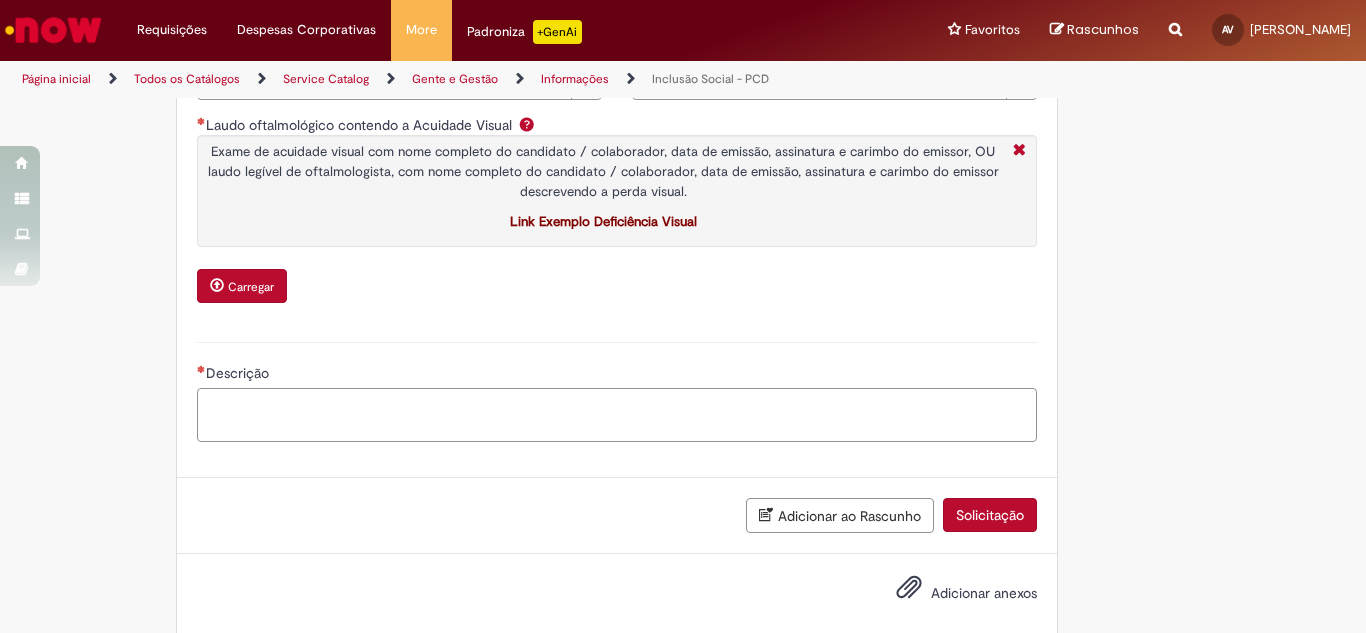 click on "Descrição" at bounding box center (617, 415) 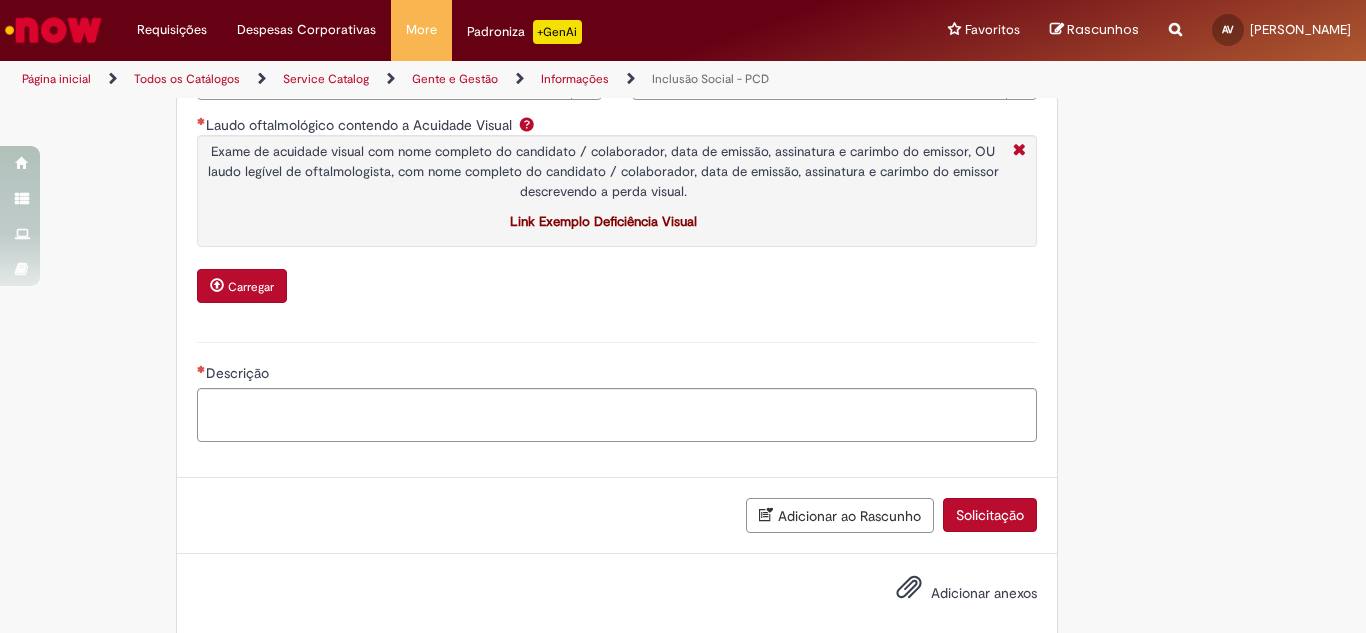 click on "**********" at bounding box center [683, -306] 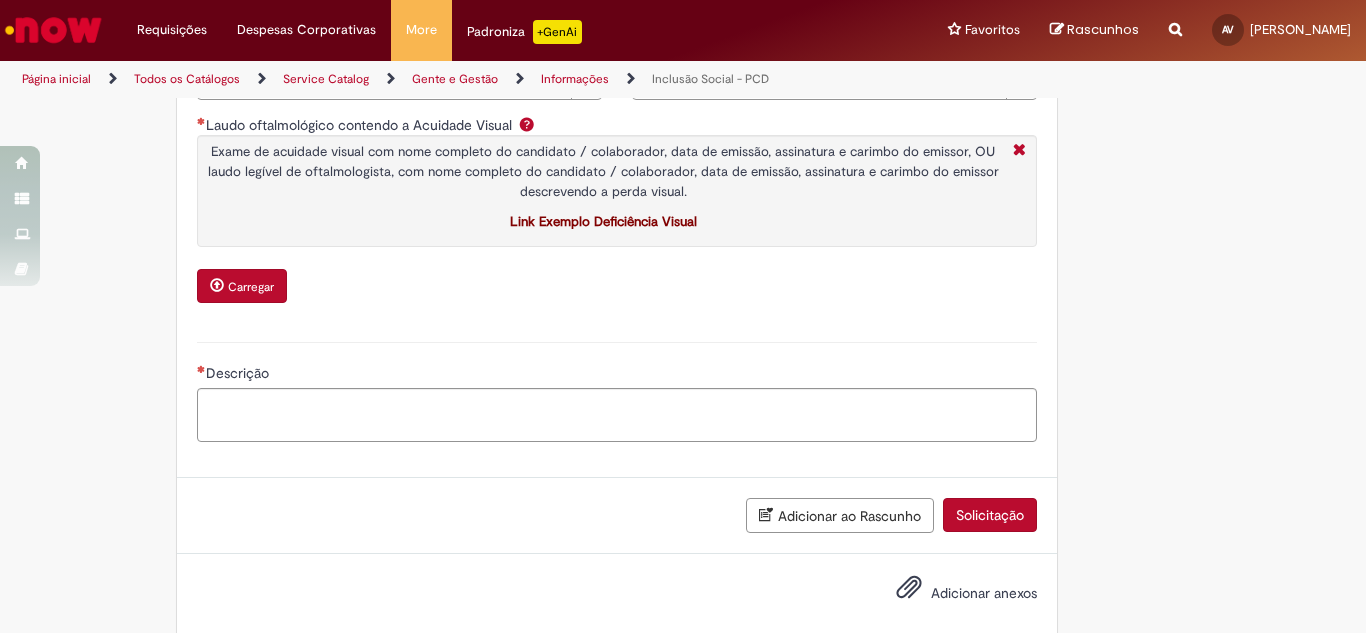click on "**********" at bounding box center [683, -306] 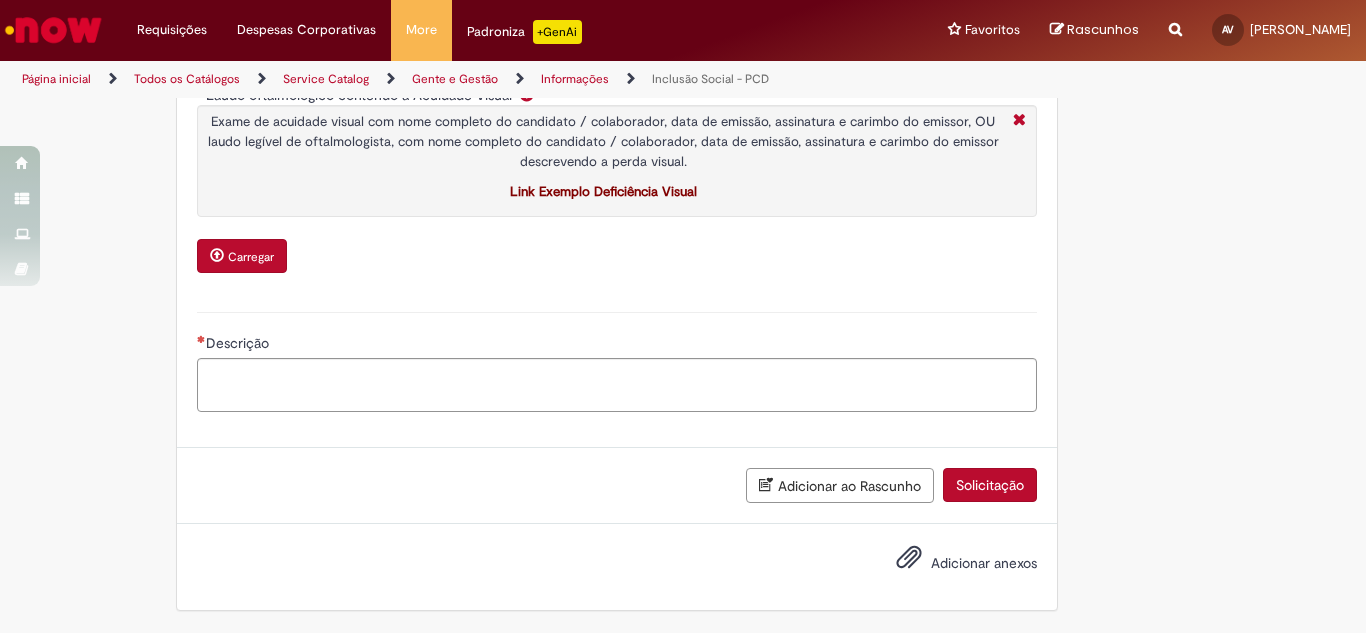 click on "Adicionar anexos" at bounding box center (984, 563) 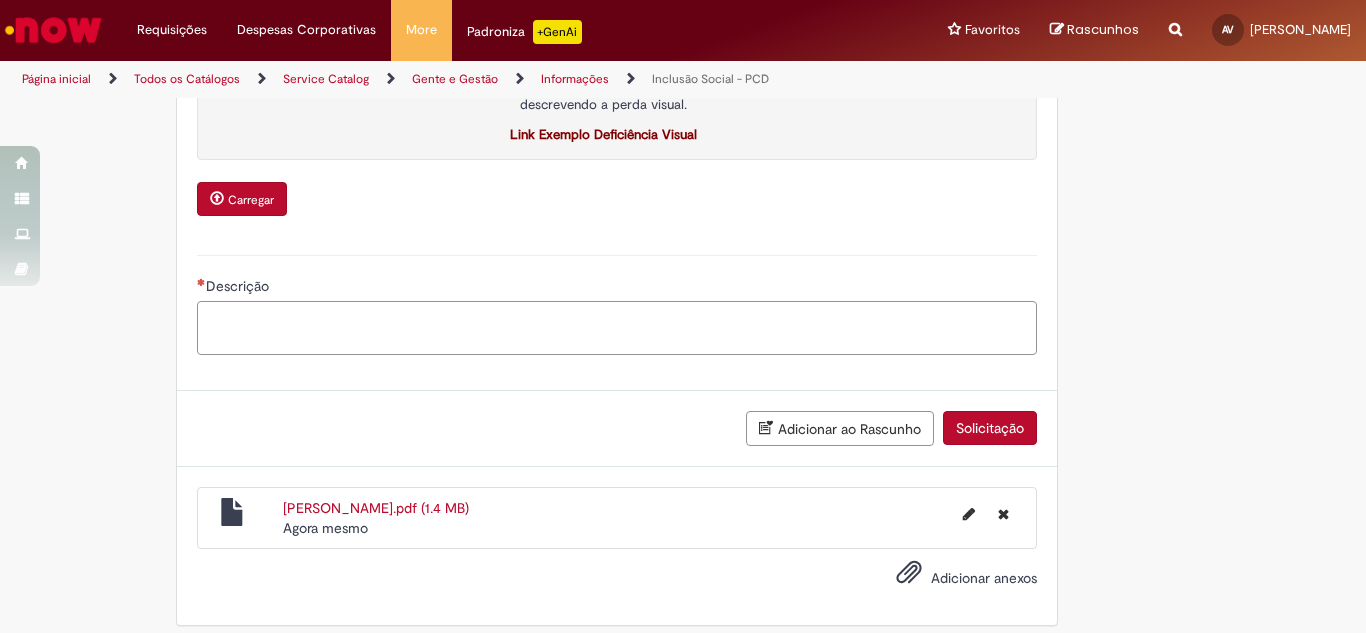 click on "Descrição" at bounding box center [617, 328] 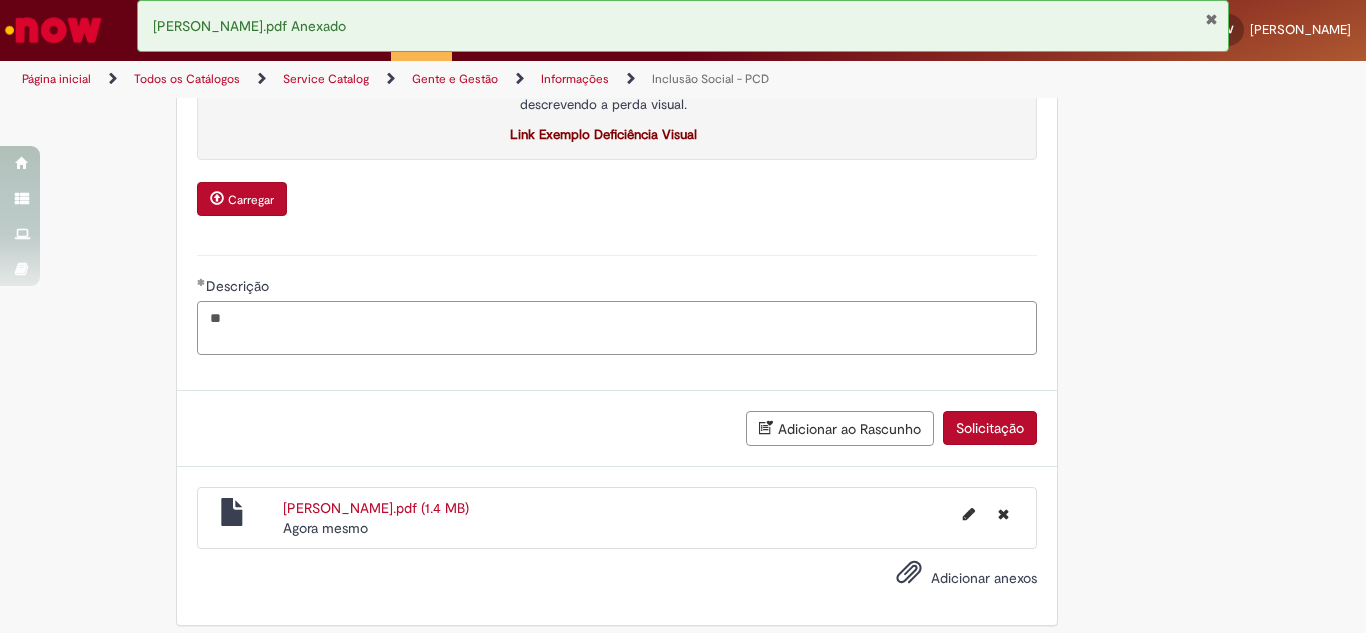 type on "*" 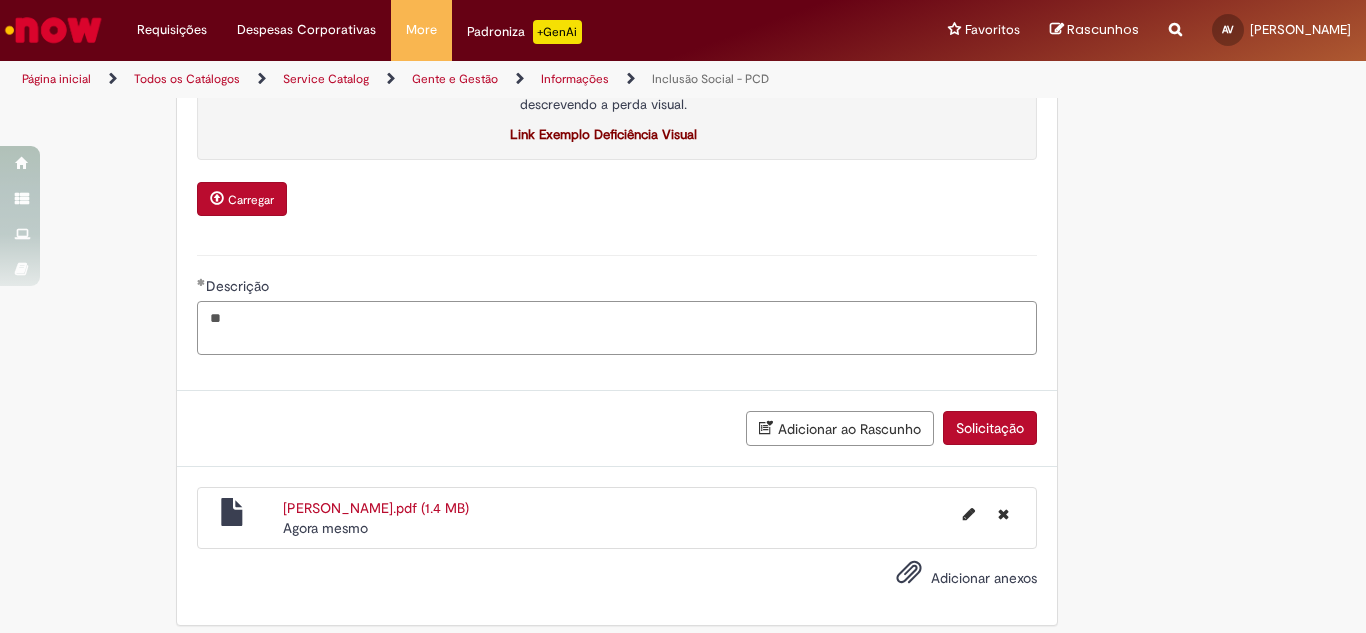 type on "*" 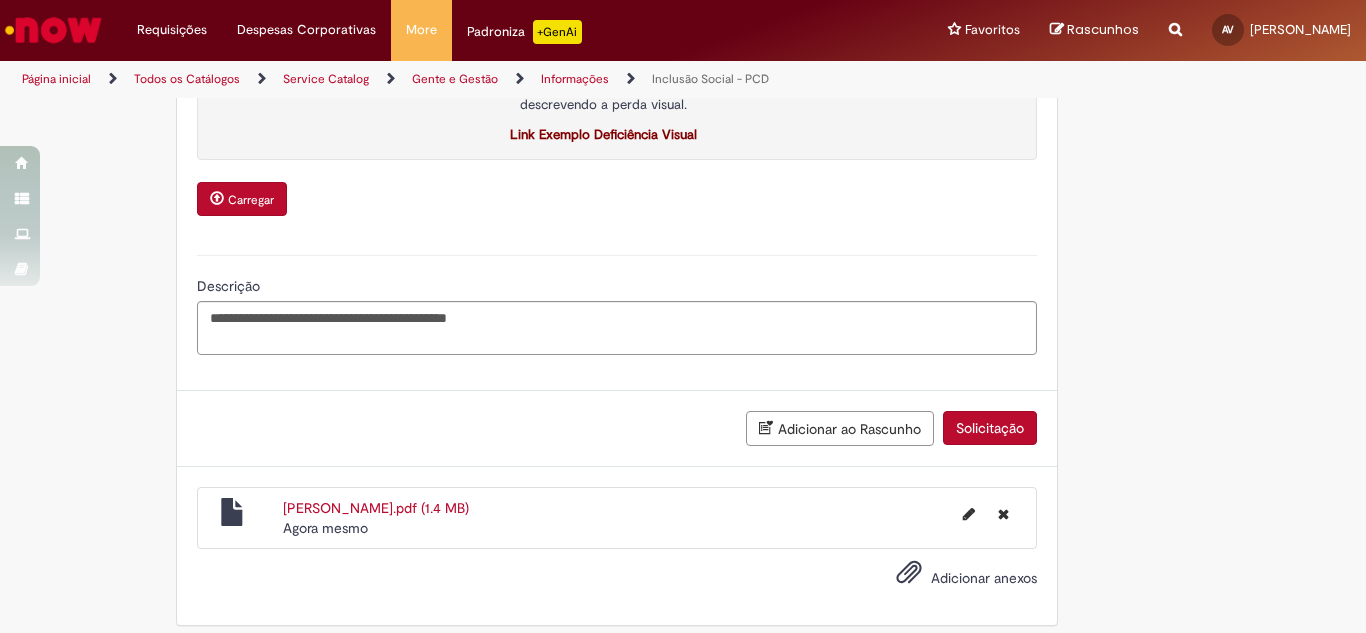 click on "Solicitação" at bounding box center (990, 428) 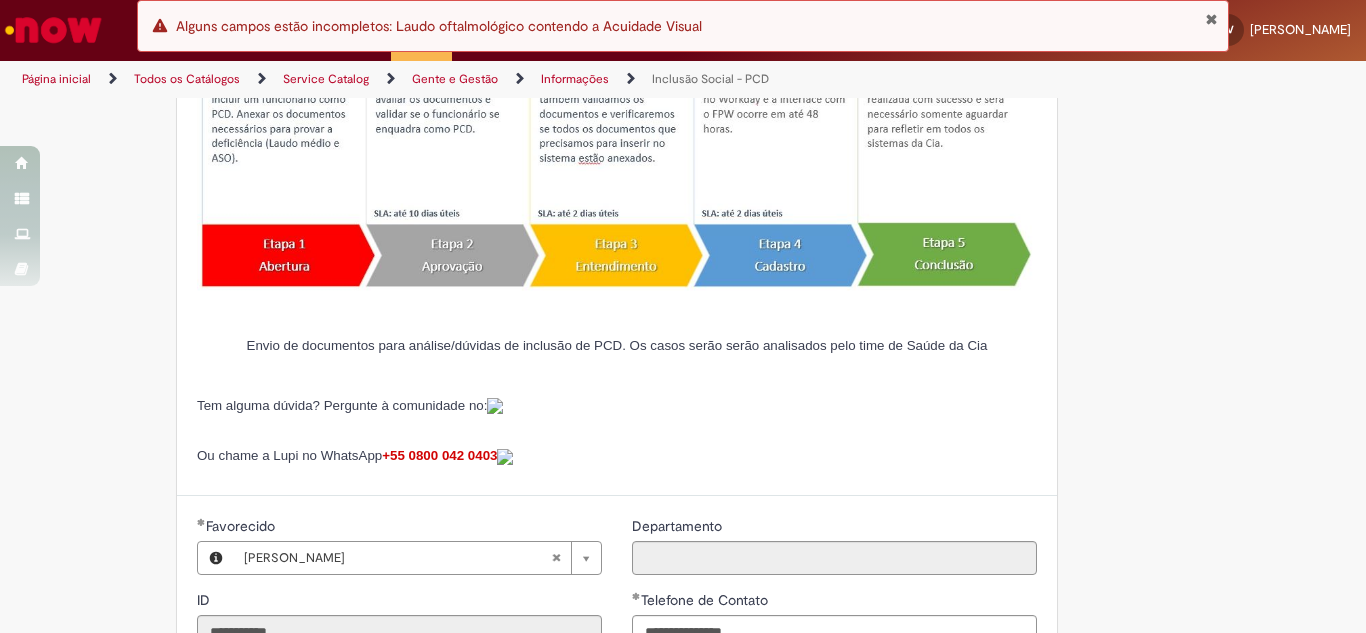 scroll, scrollTop: 661, scrollLeft: 0, axis: vertical 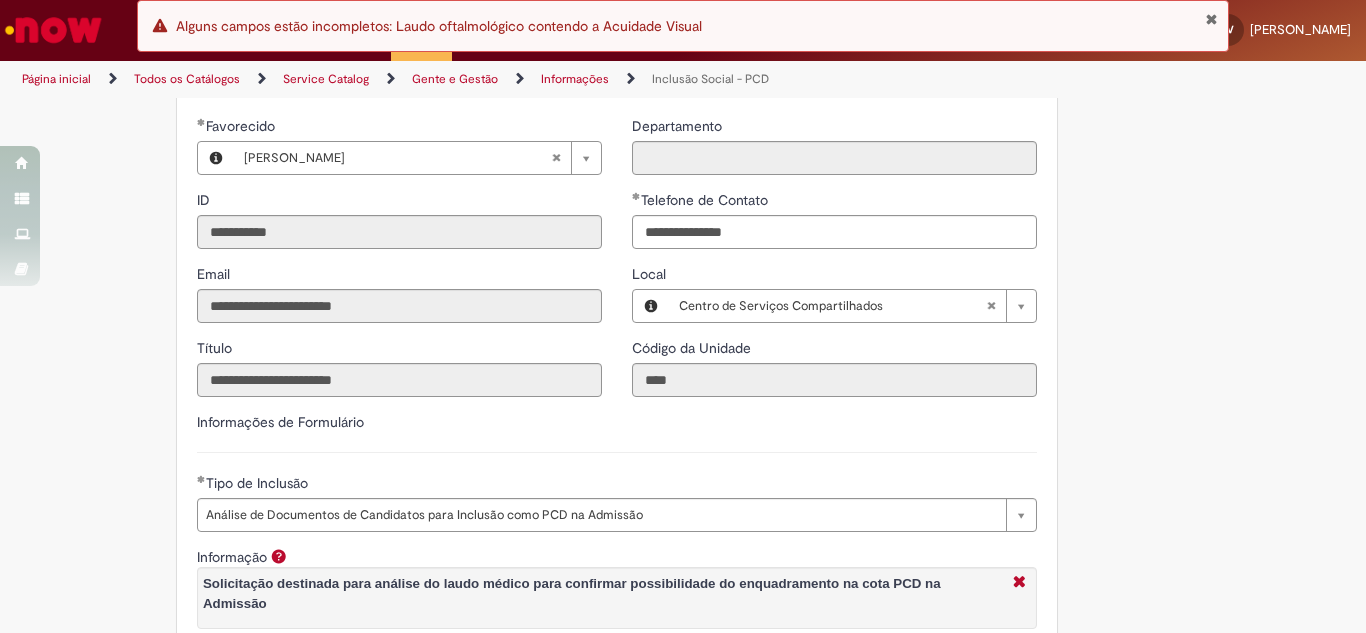 click on "**********" at bounding box center [683, 443] 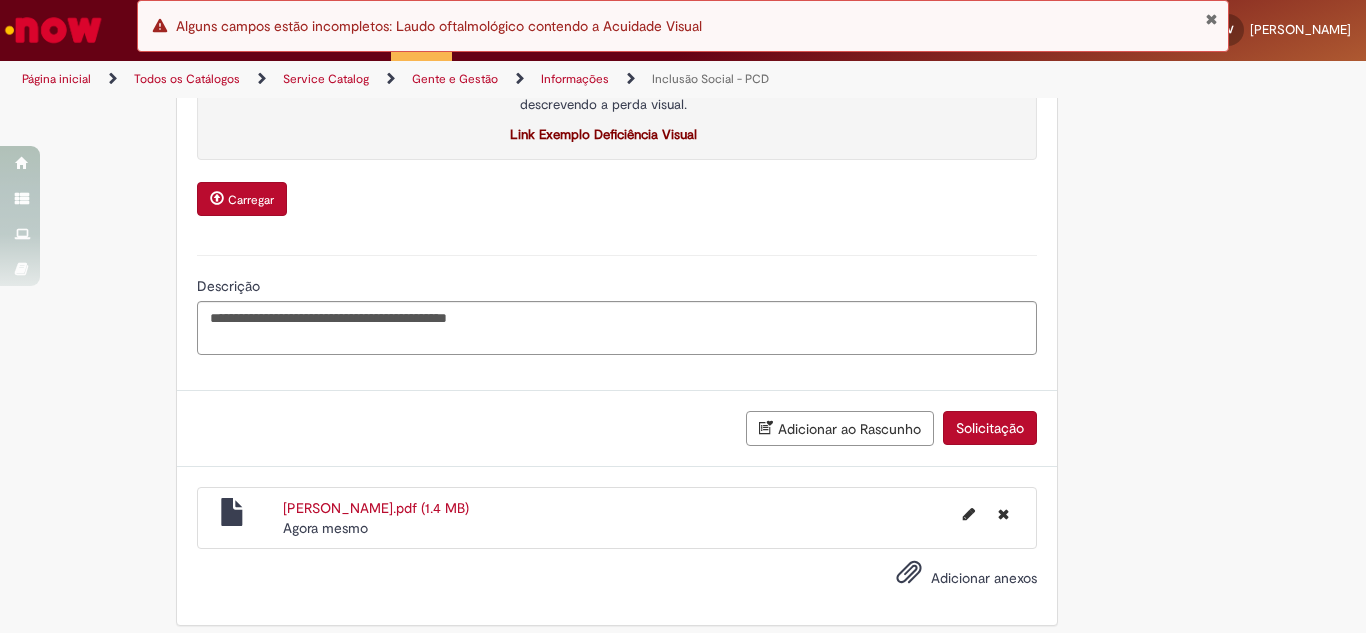 scroll, scrollTop: 1533, scrollLeft: 0, axis: vertical 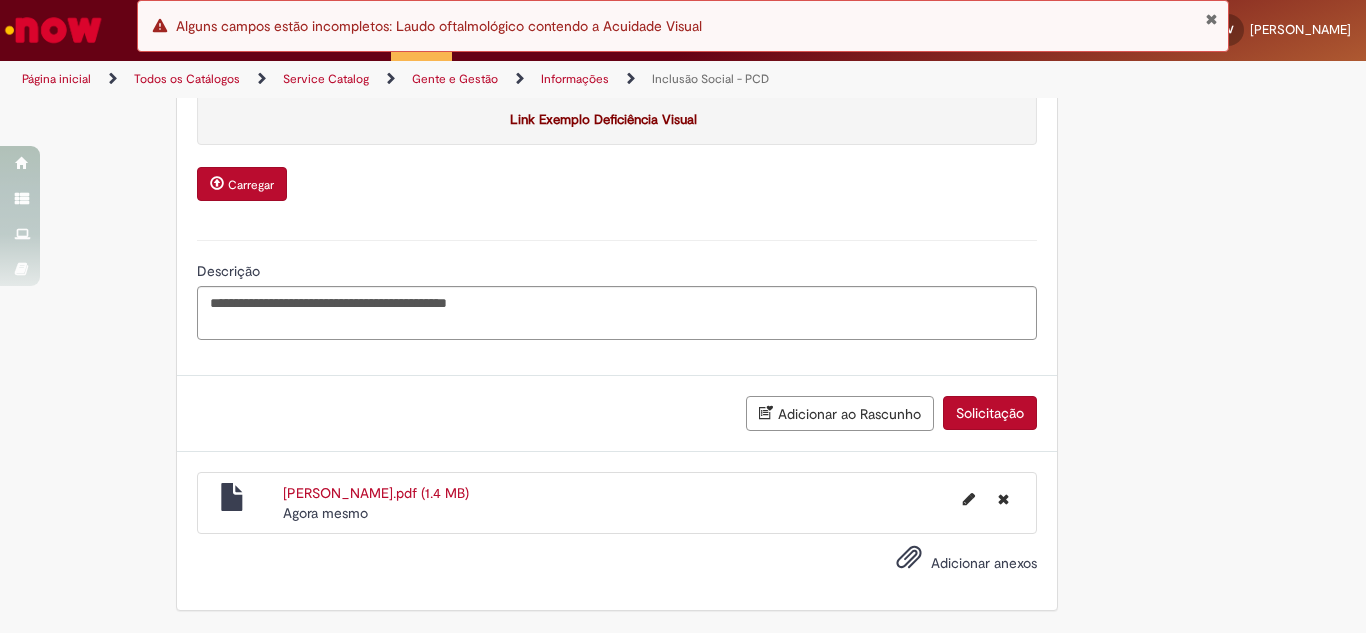 click on "Solicitação" at bounding box center (990, 413) 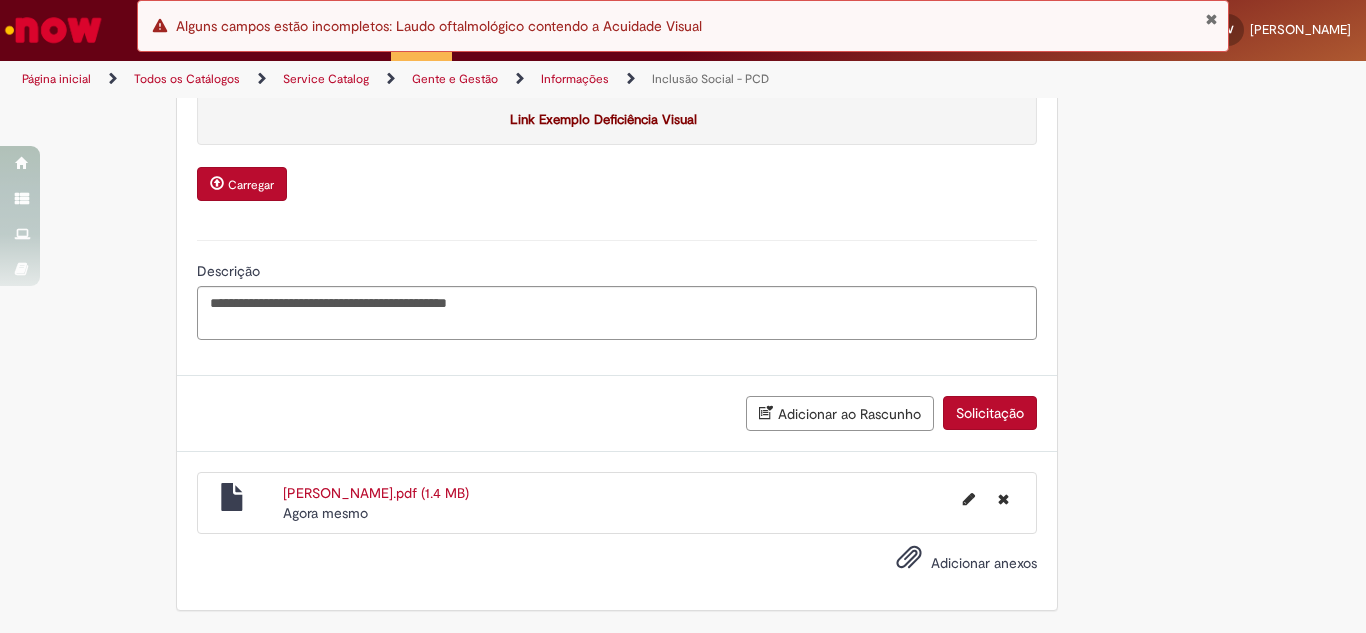 scroll, scrollTop: 1487, scrollLeft: 0, axis: vertical 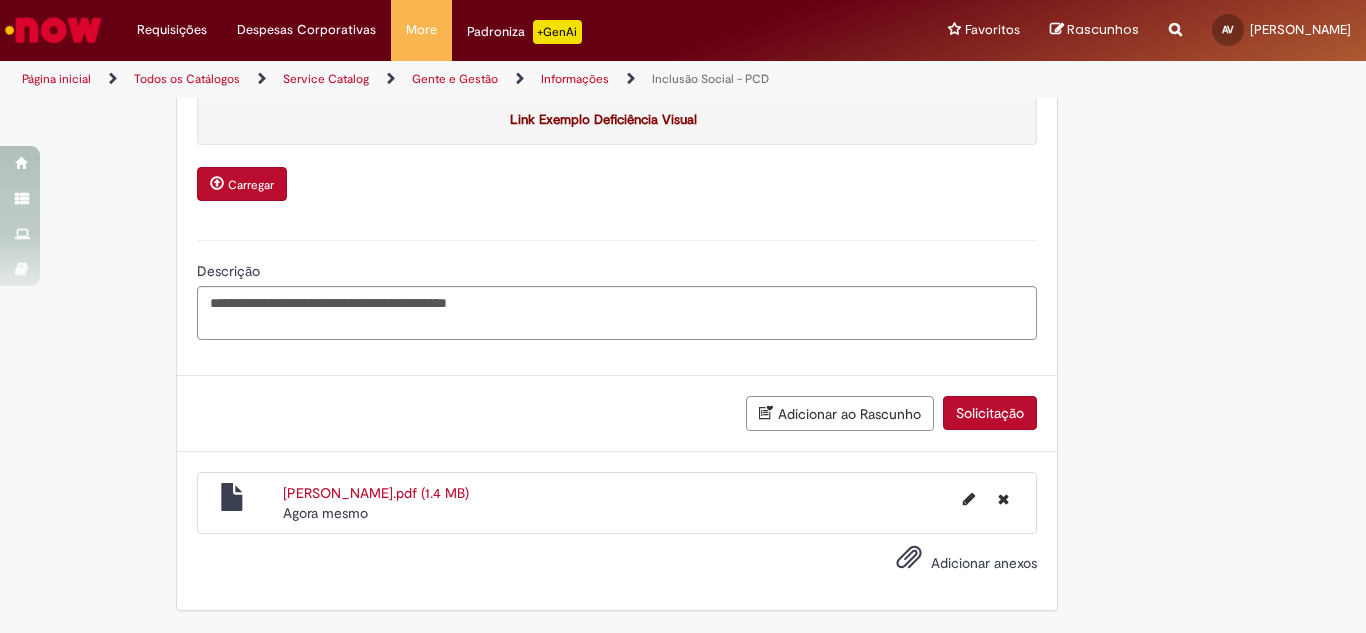 click on "**********" at bounding box center (683, -372) 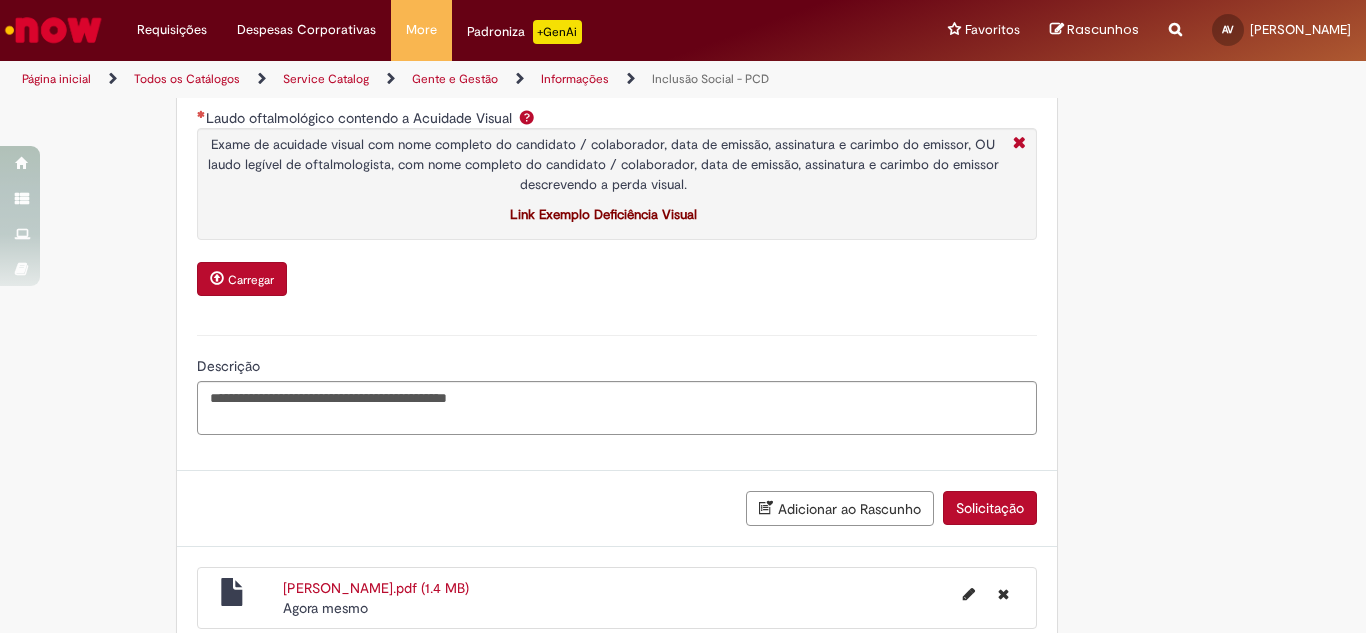 scroll, scrollTop: 1333, scrollLeft: 0, axis: vertical 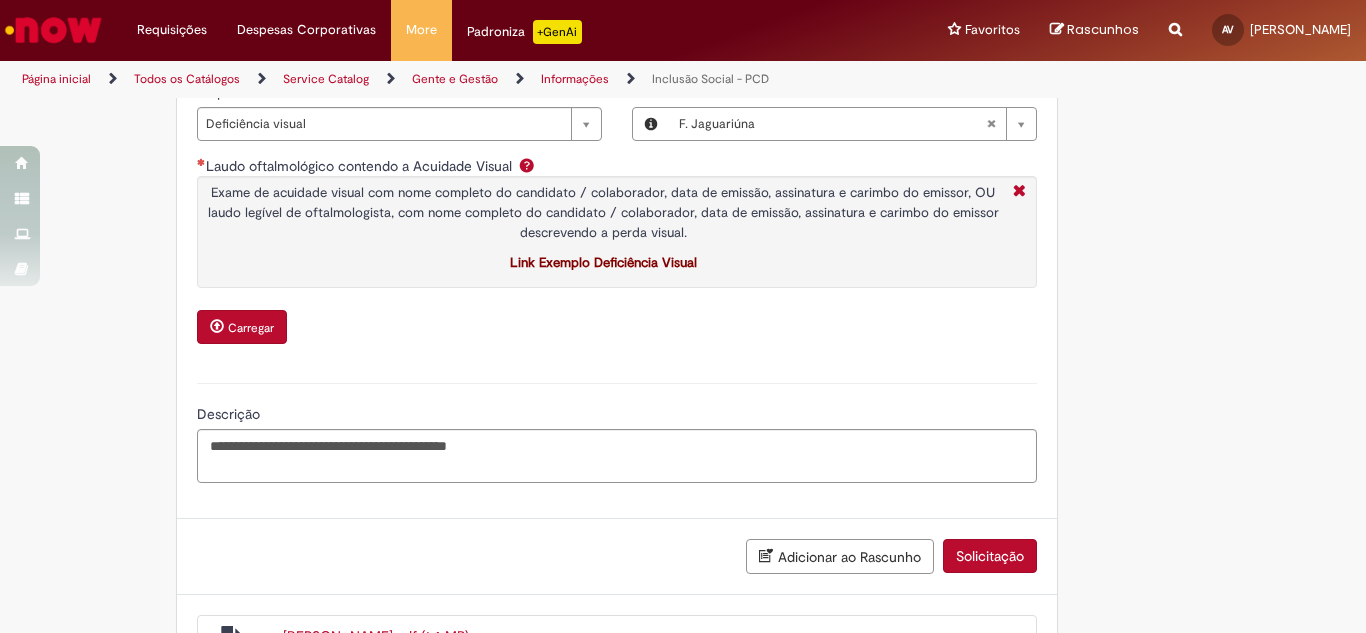 click on "**********" at bounding box center (683, -229) 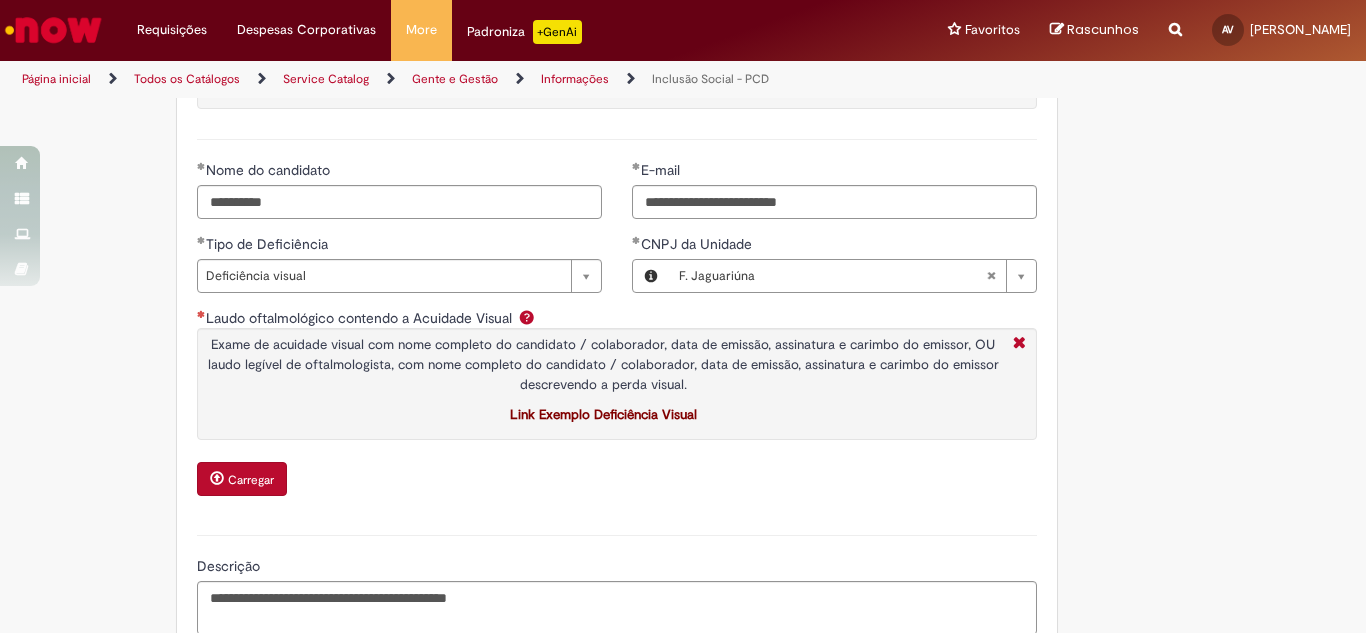 scroll, scrollTop: 1133, scrollLeft: 0, axis: vertical 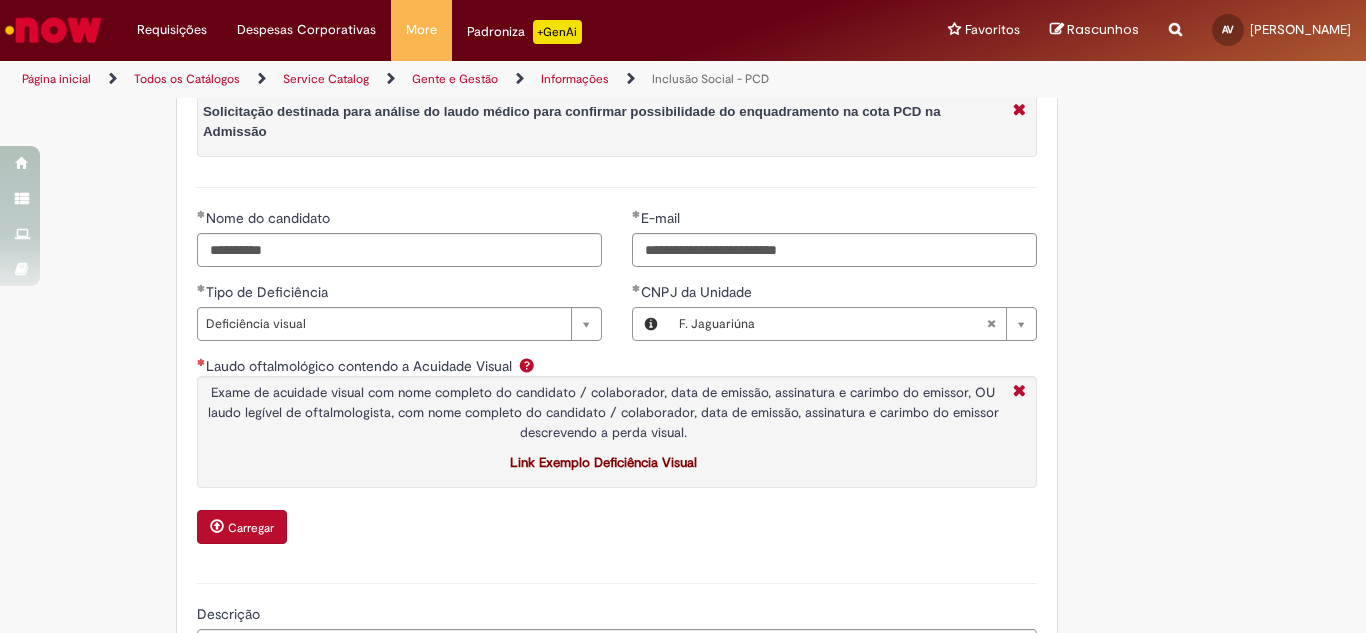 click on "**********" at bounding box center (683, -29) 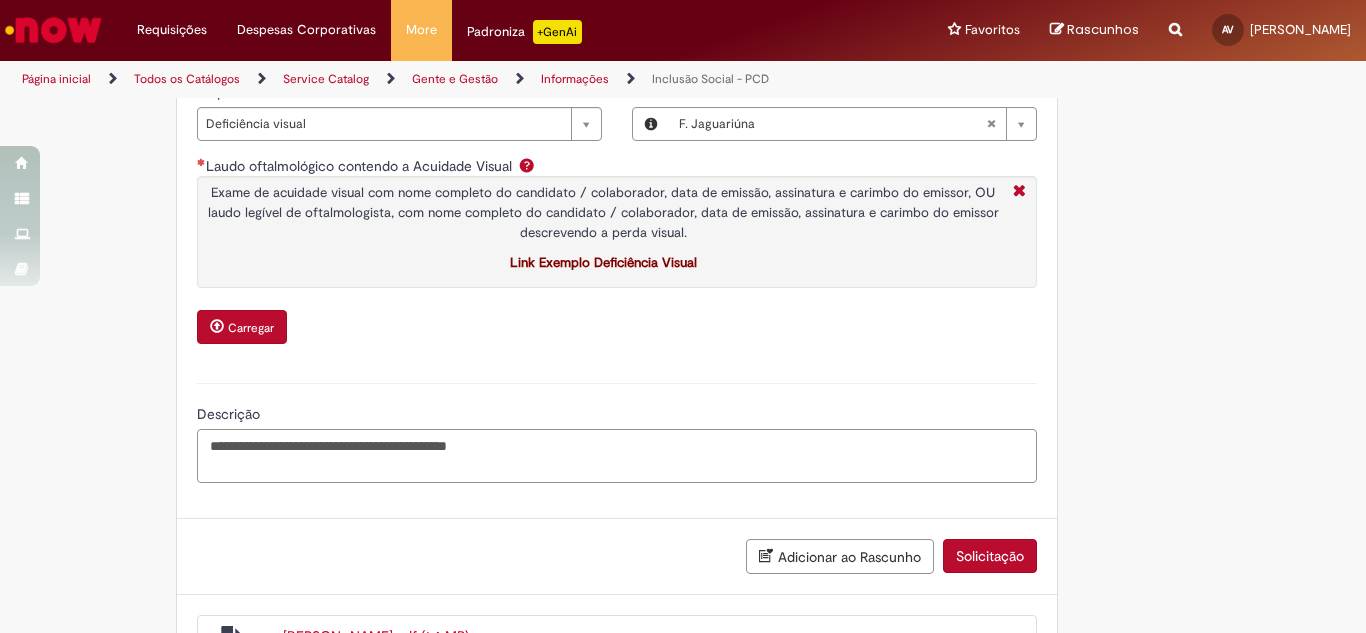 click on "**********" at bounding box center (617, 456) 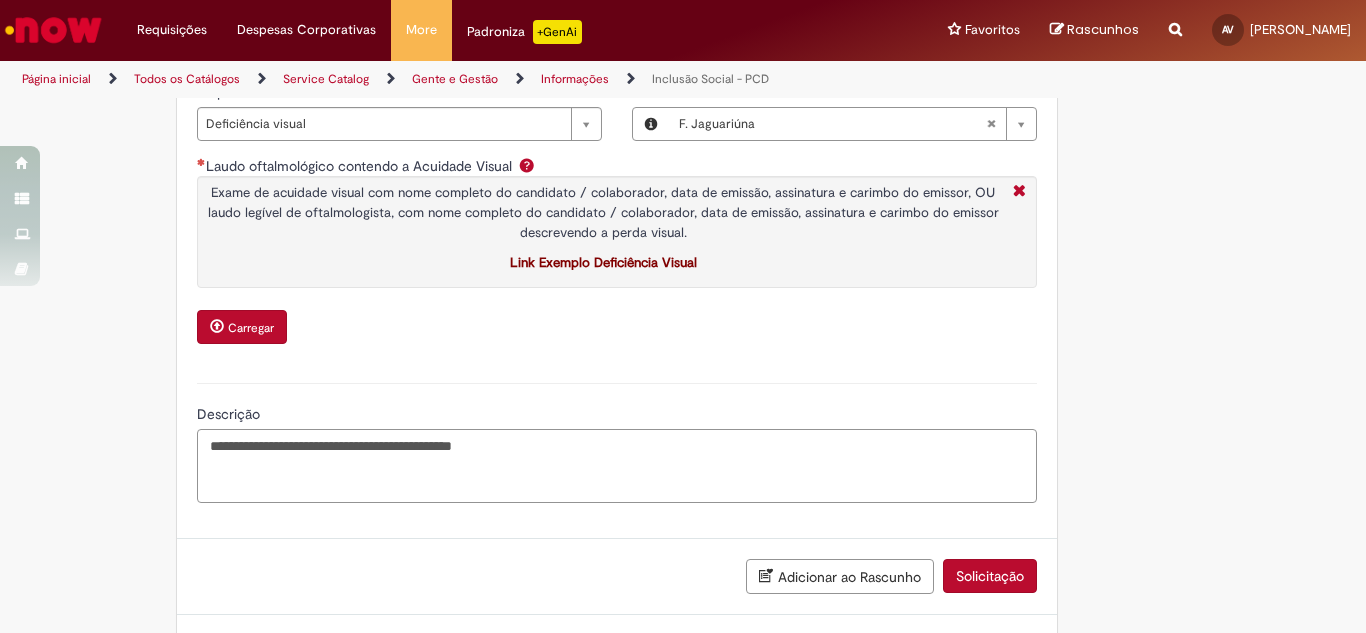 type on "**********" 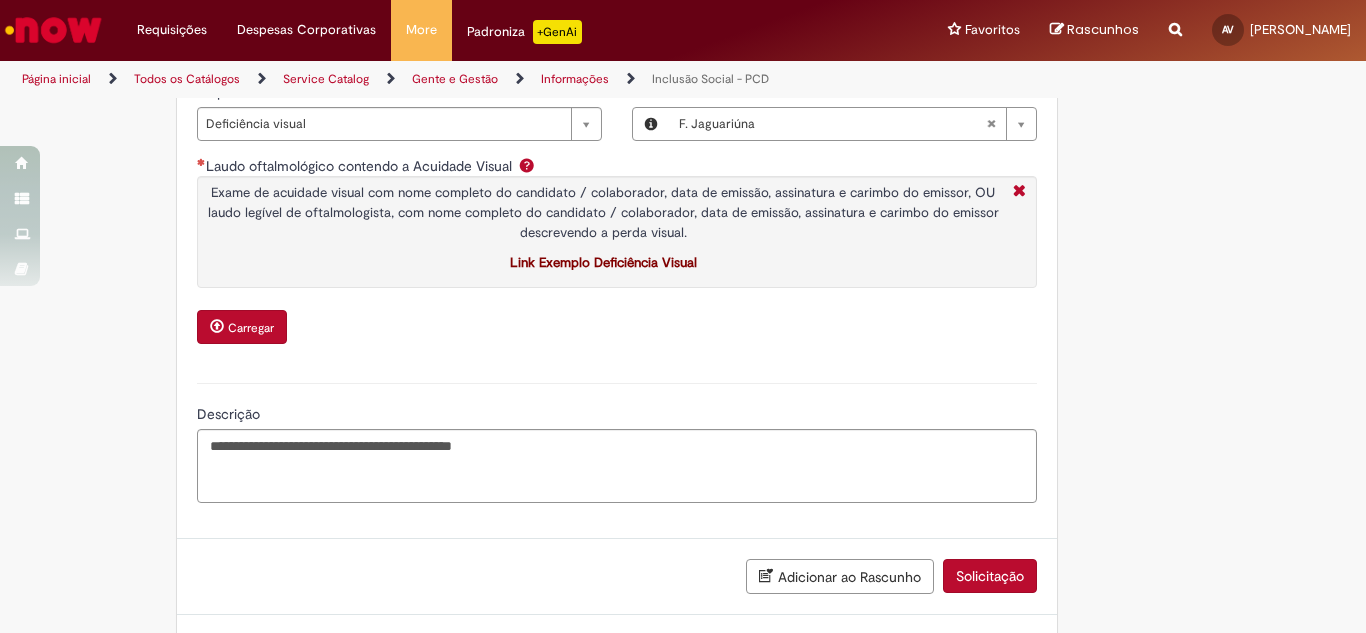 click on "**********" at bounding box center [683, -219] 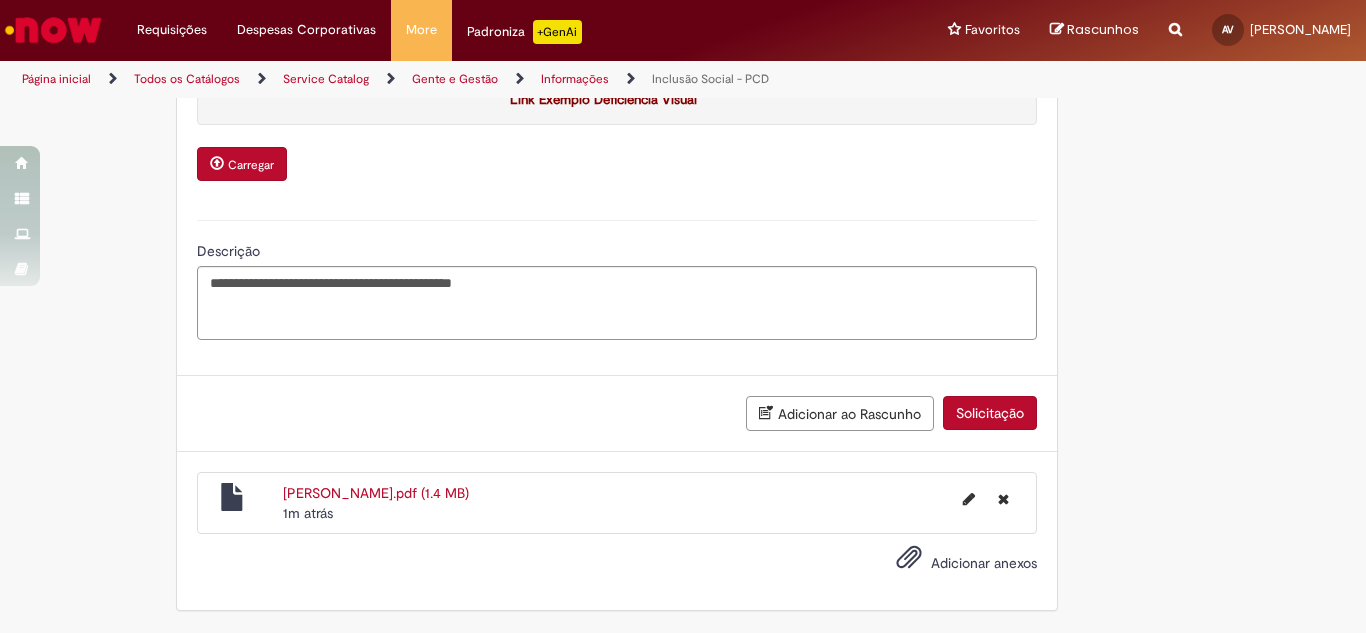 click on "Solicitação" at bounding box center [990, 413] 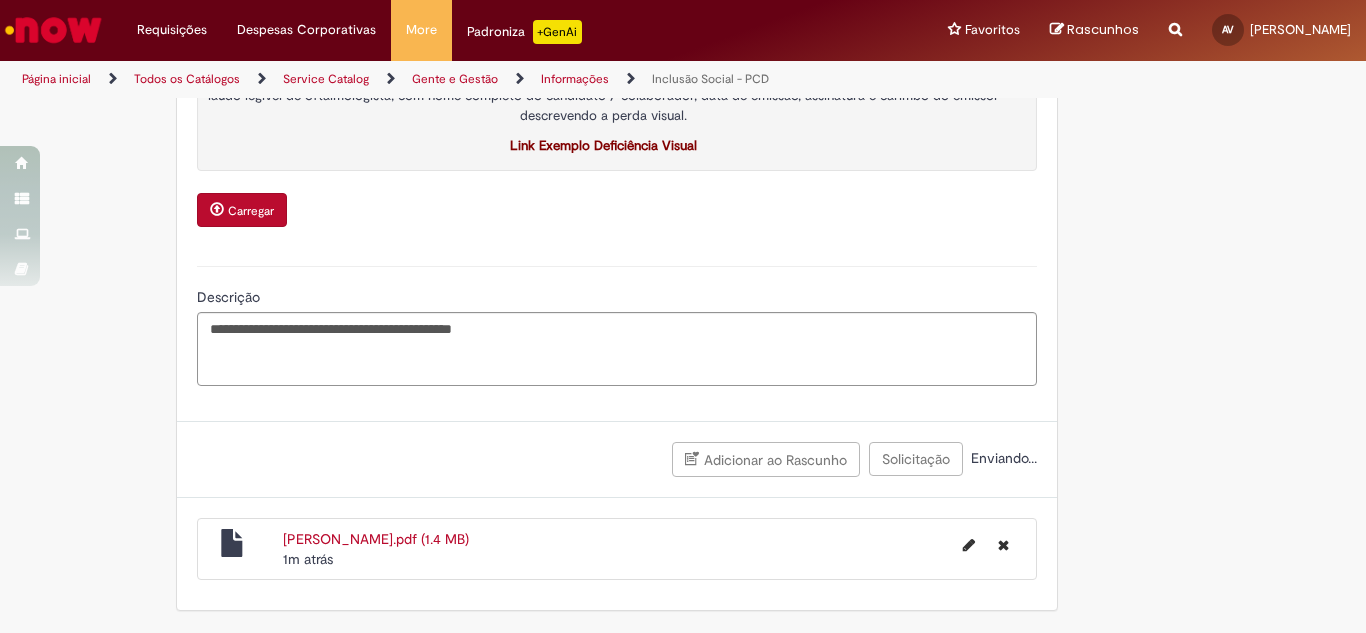 scroll, scrollTop: 1507, scrollLeft: 0, axis: vertical 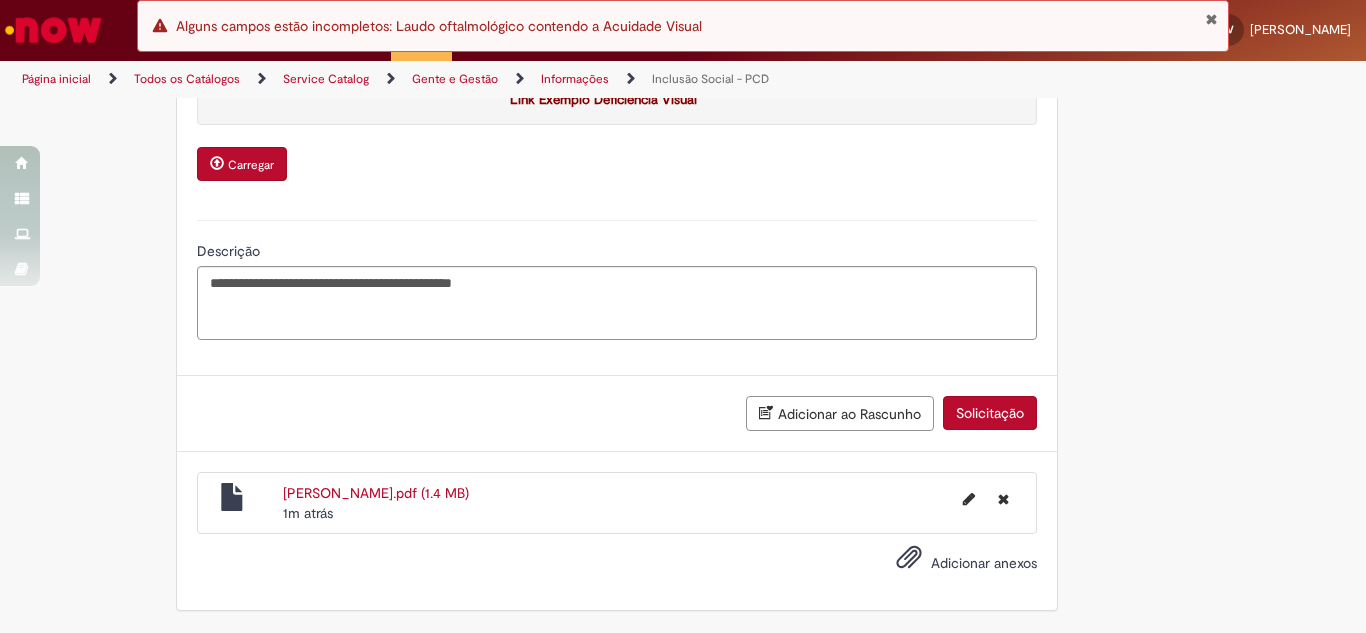 click on "**********" at bounding box center [683, -382] 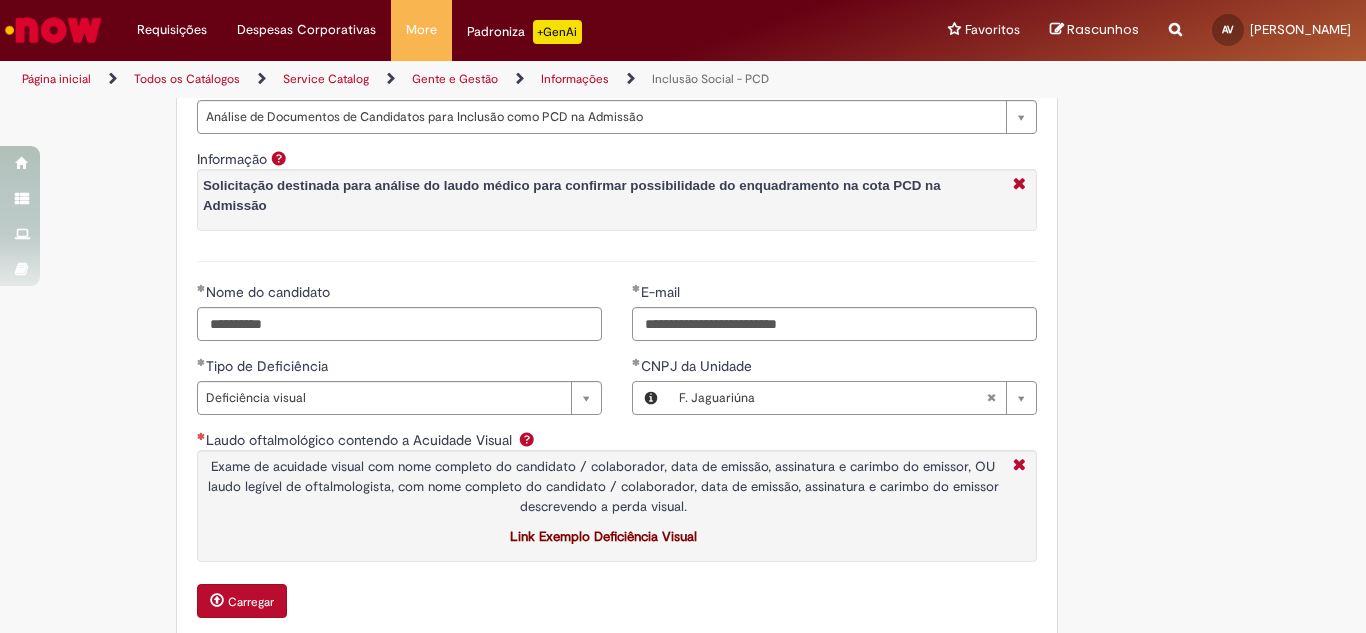 scroll, scrollTop: 1107, scrollLeft: 0, axis: vertical 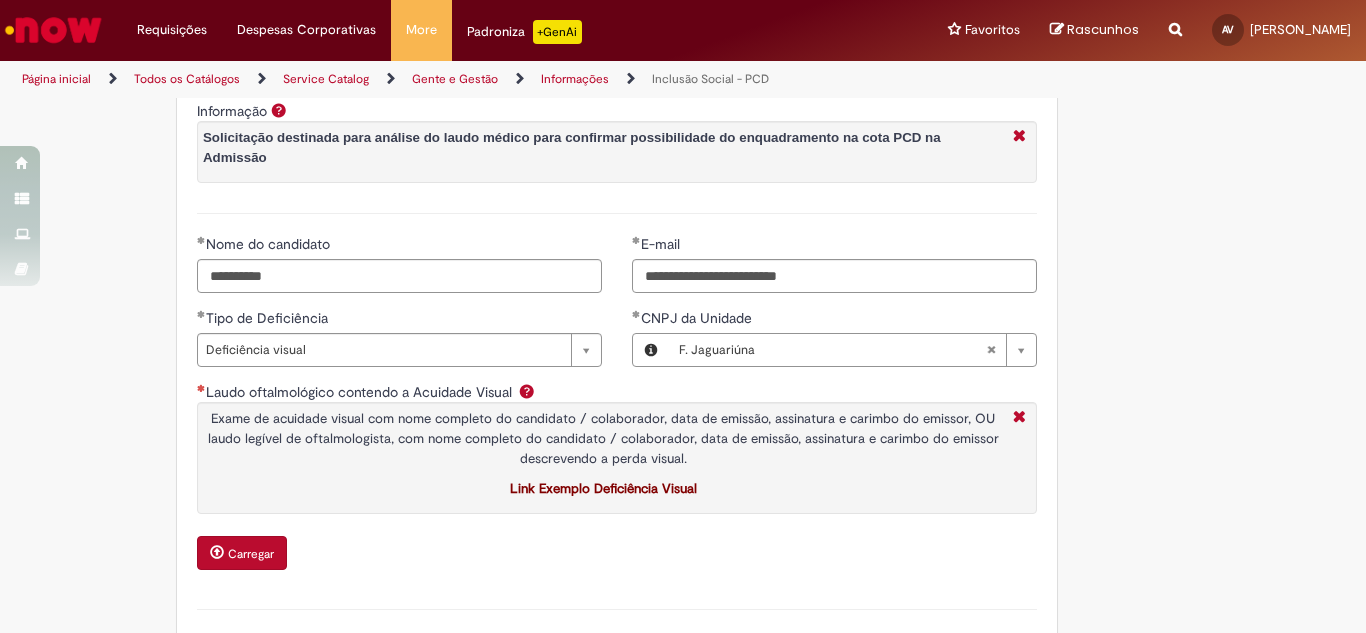 click on "**********" at bounding box center [683, 7] 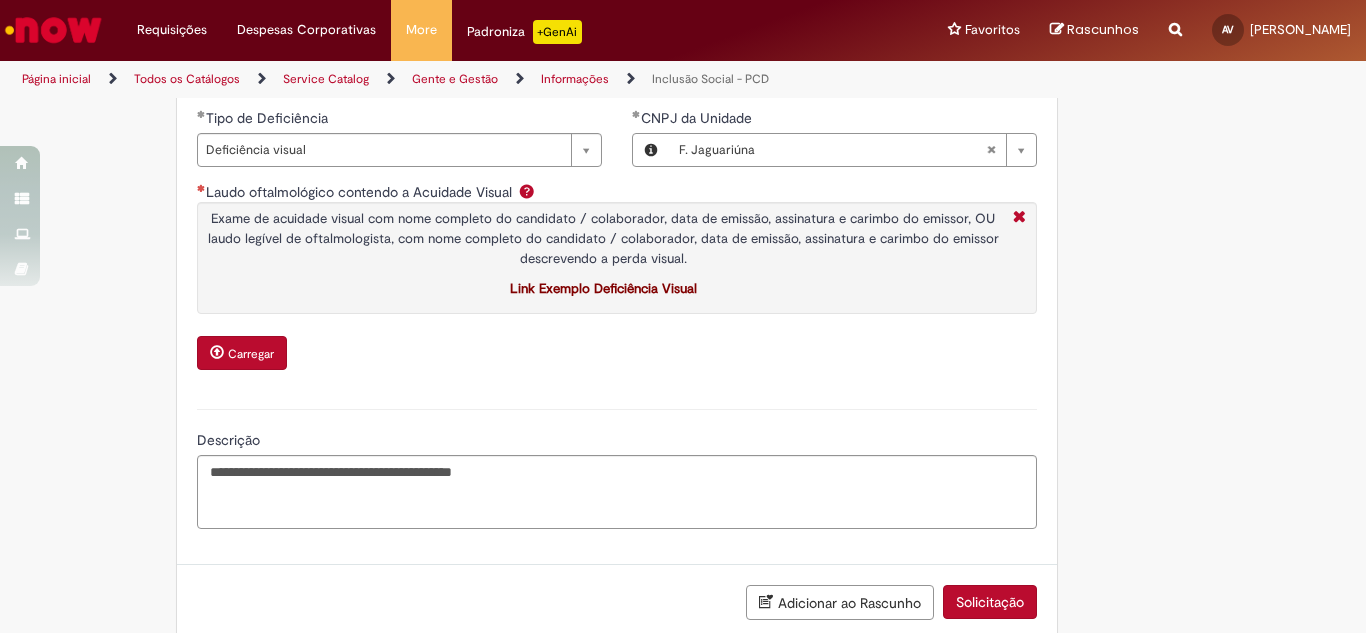 click on "Carregar" at bounding box center (242, 353) 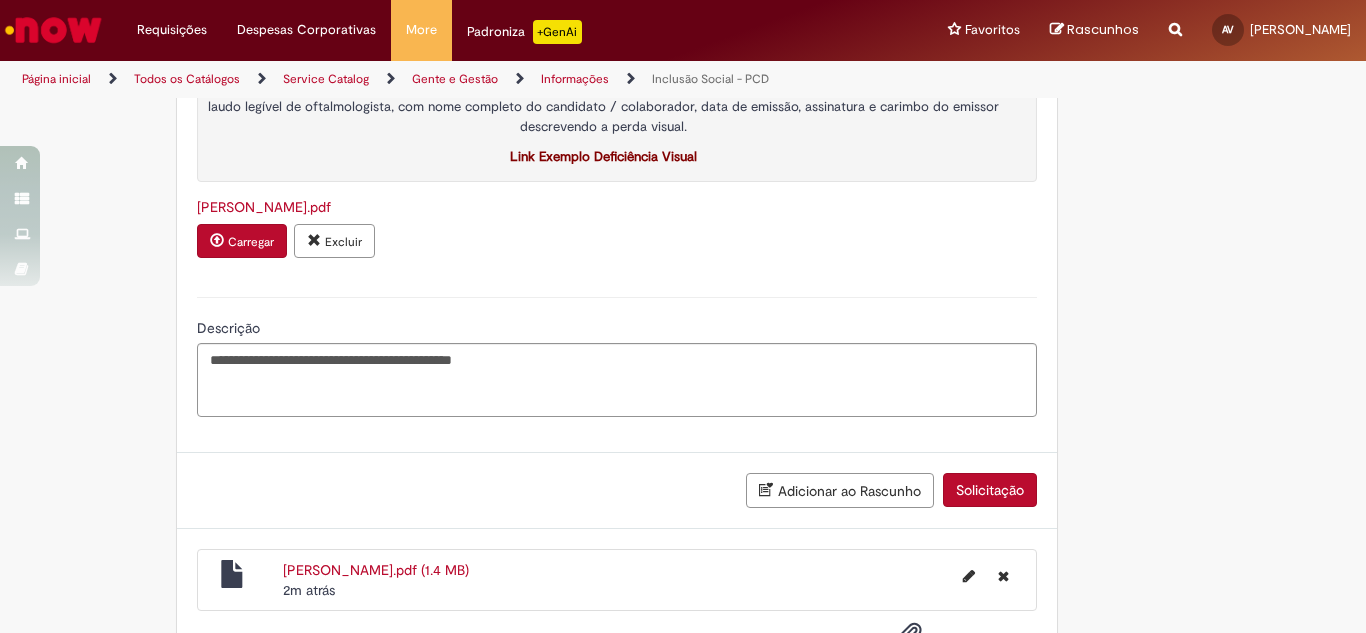 scroll, scrollTop: 1507, scrollLeft: 0, axis: vertical 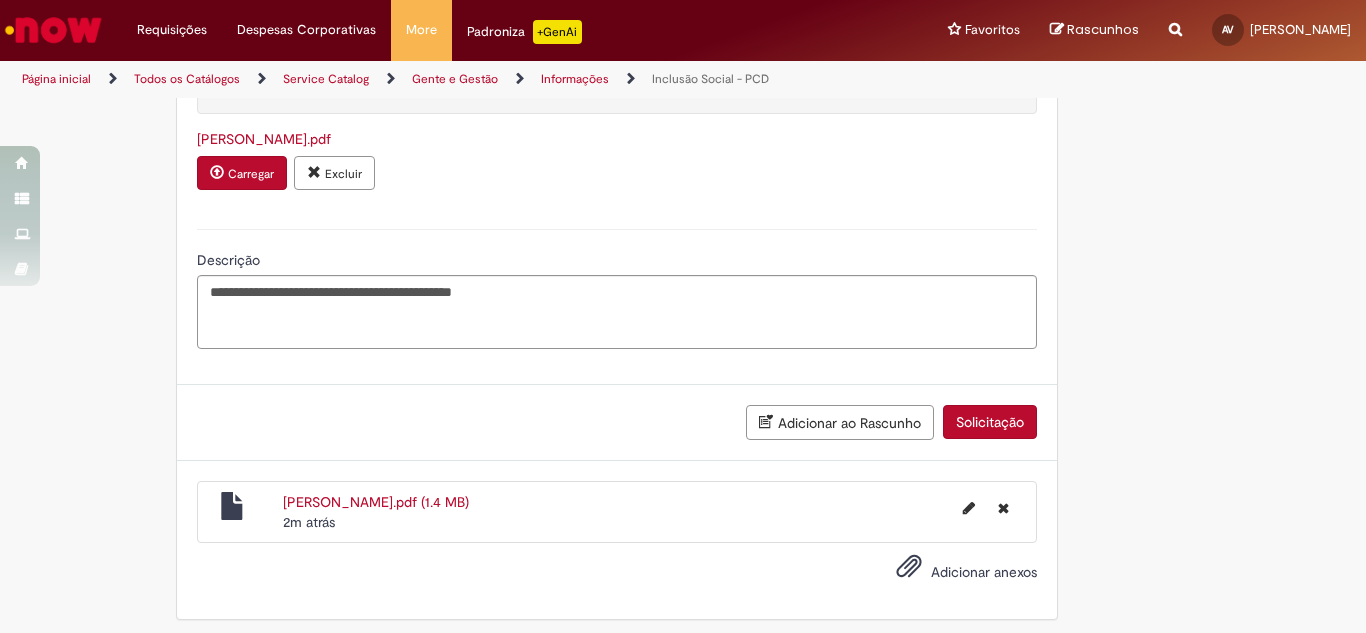 click on "Solicitação" at bounding box center [990, 422] 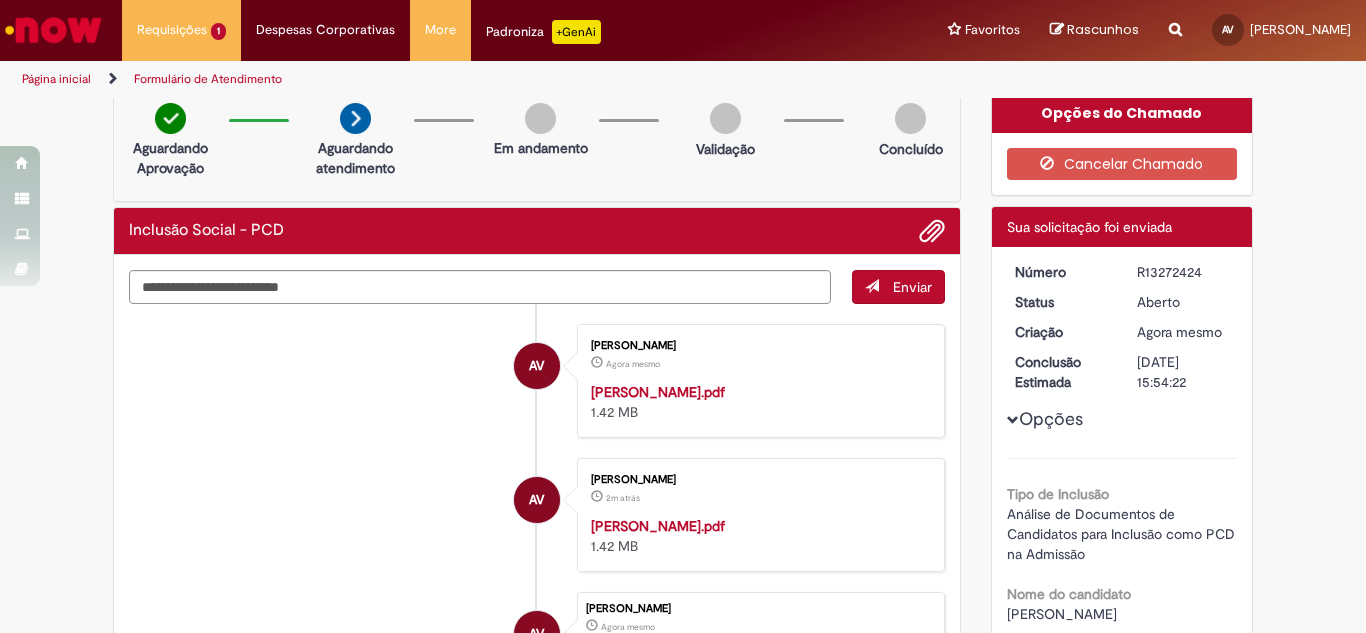 scroll, scrollTop: 0, scrollLeft: 0, axis: both 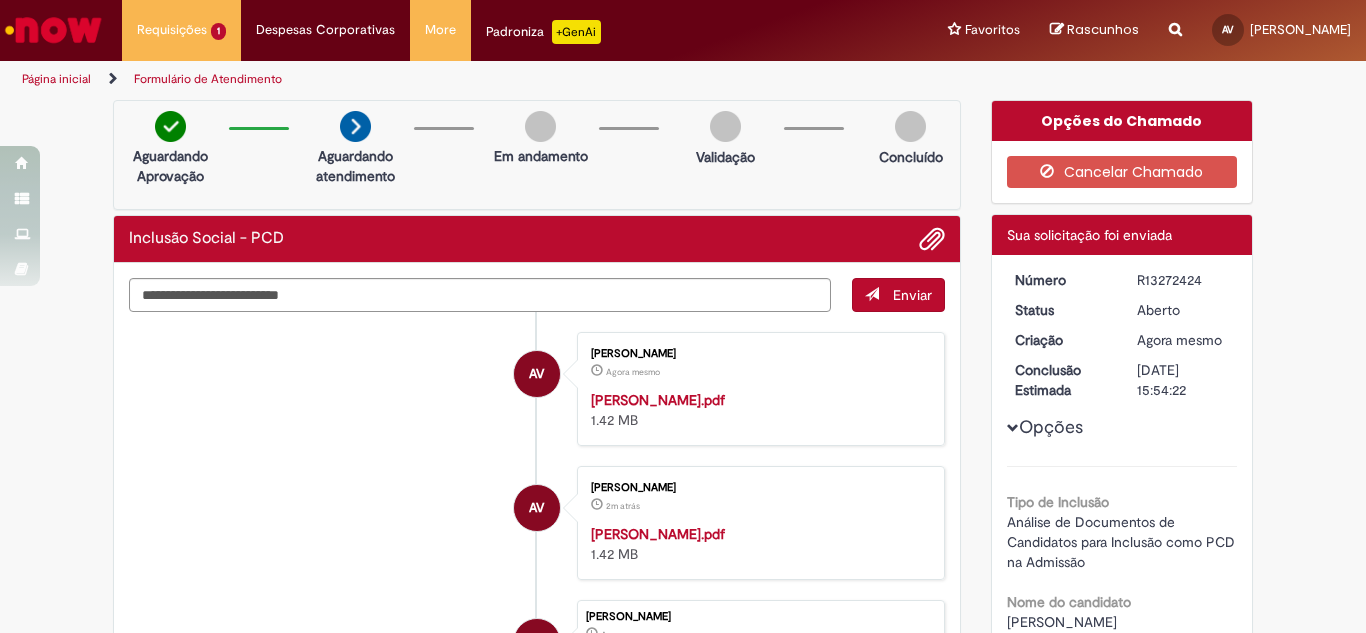 drag, startPoint x: 1128, startPoint y: 282, endPoint x: 1194, endPoint y: 285, distance: 66.068146 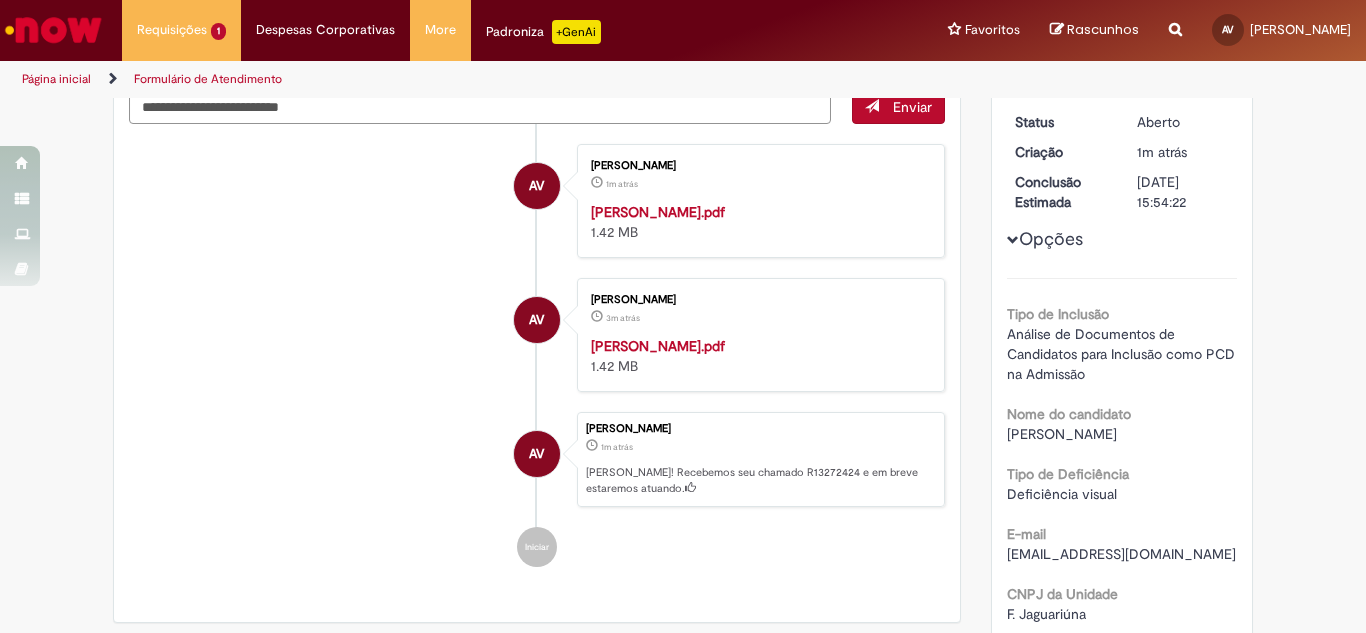 scroll, scrollTop: 0, scrollLeft: 0, axis: both 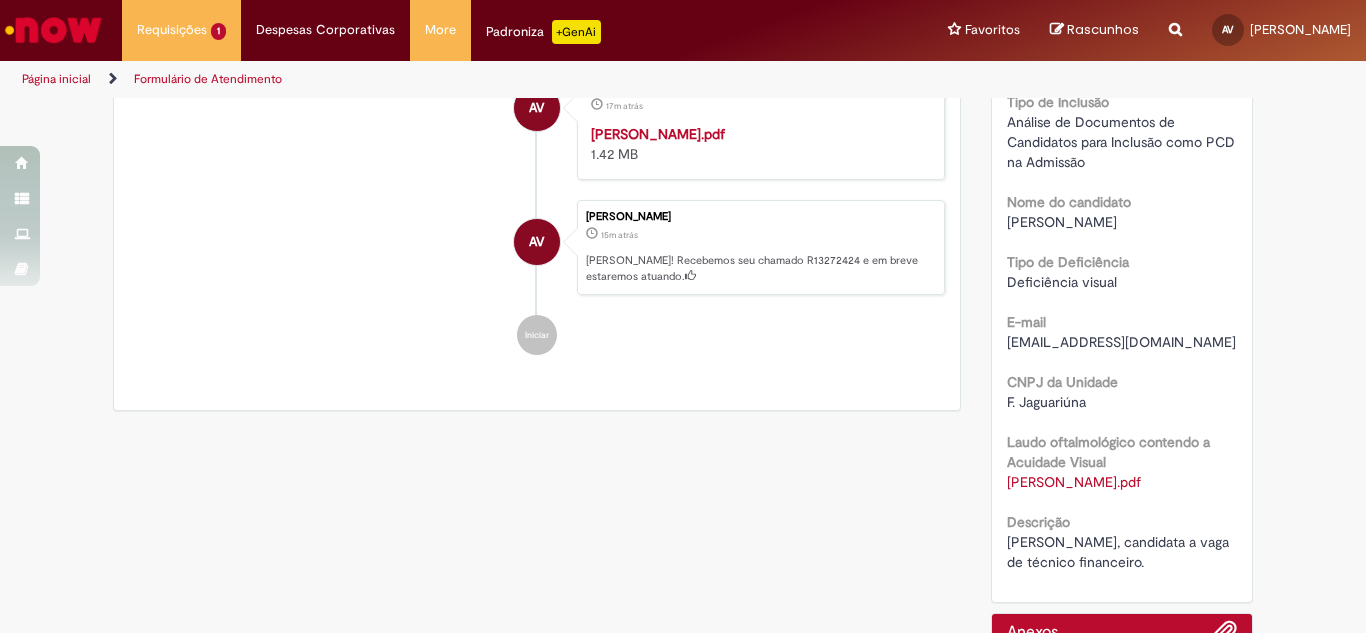 click on "Verificar Código de Barras
Aguardando Aprovação
Aguardando atendimento
Em andamento
Validação
Concluído
Inclusão Social - PCD
Enviar
AV
Aline VelosoCunhaMarcosTeixeira
15m atrás 15 minutos atrás
Laudo Bruna.pdf  1.42 MB
AV" at bounding box center (683, 245) 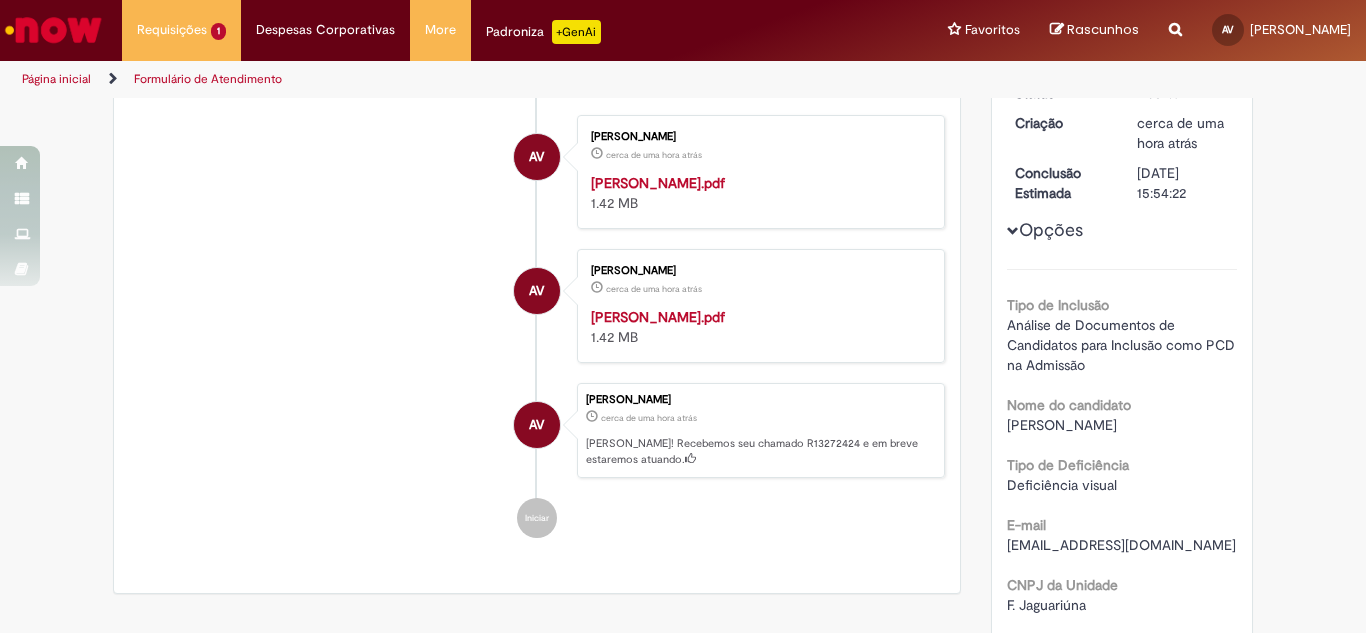 scroll, scrollTop: 0, scrollLeft: 0, axis: both 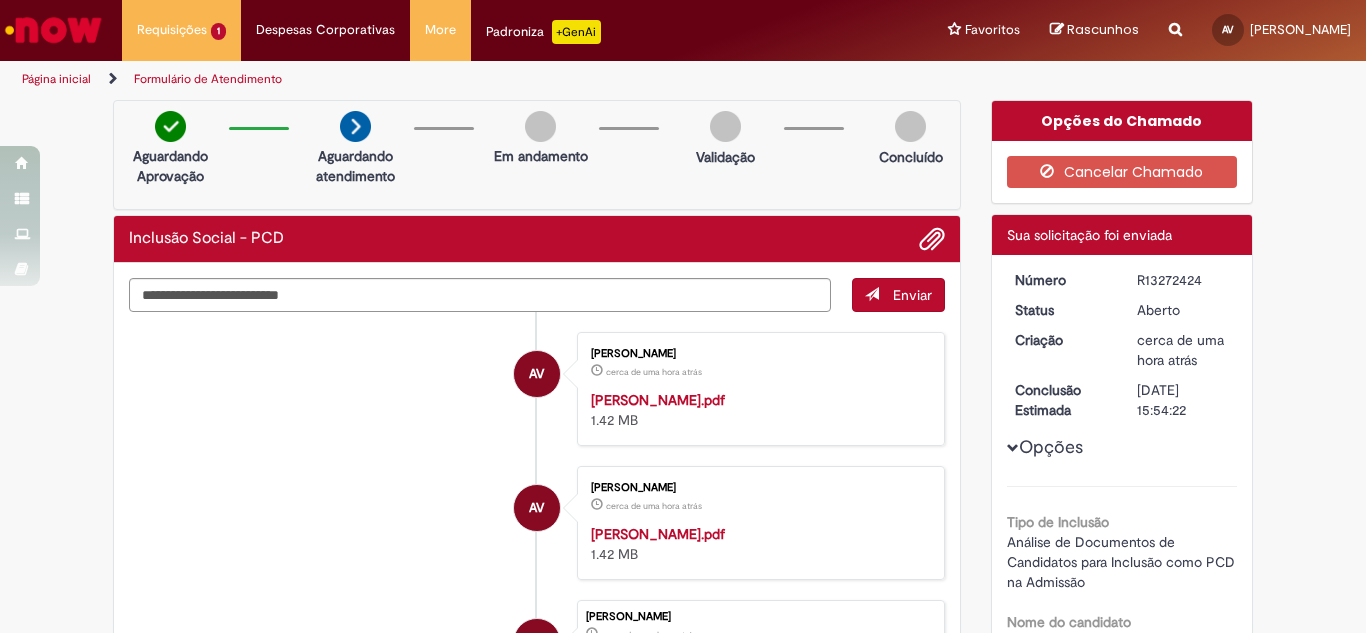 click on "Formulário de Atendimento" at bounding box center (208, 79) 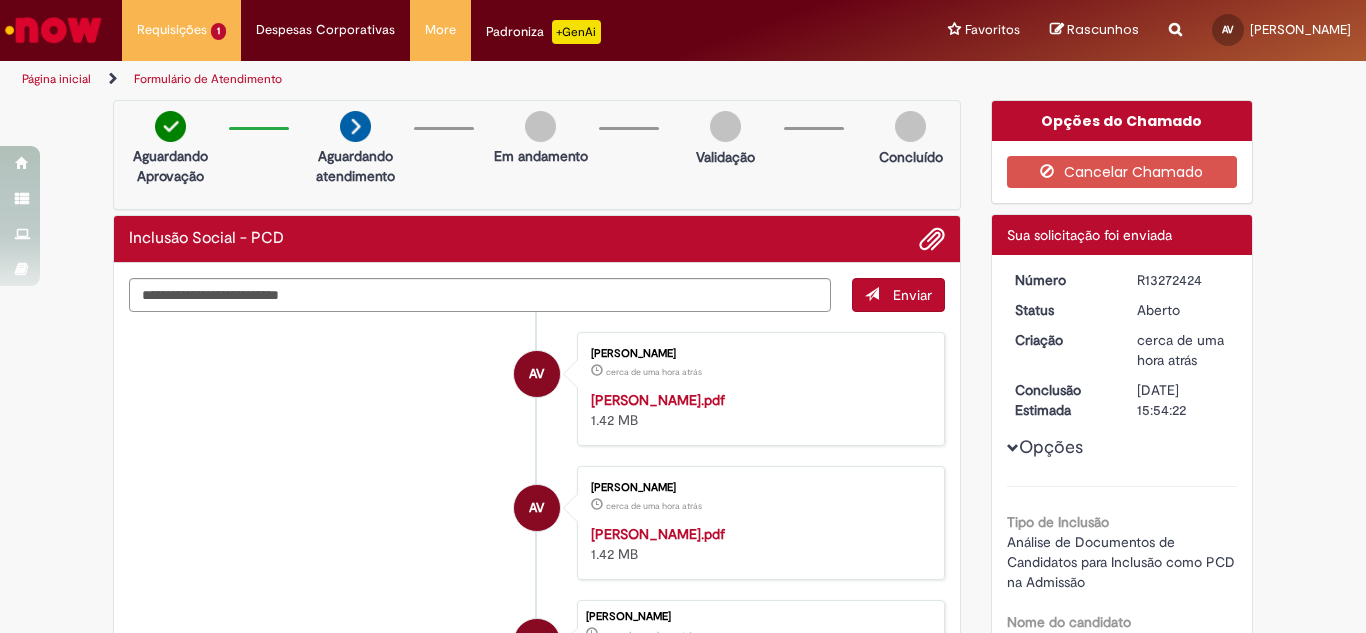 click on "Página inicial" at bounding box center [56, 79] 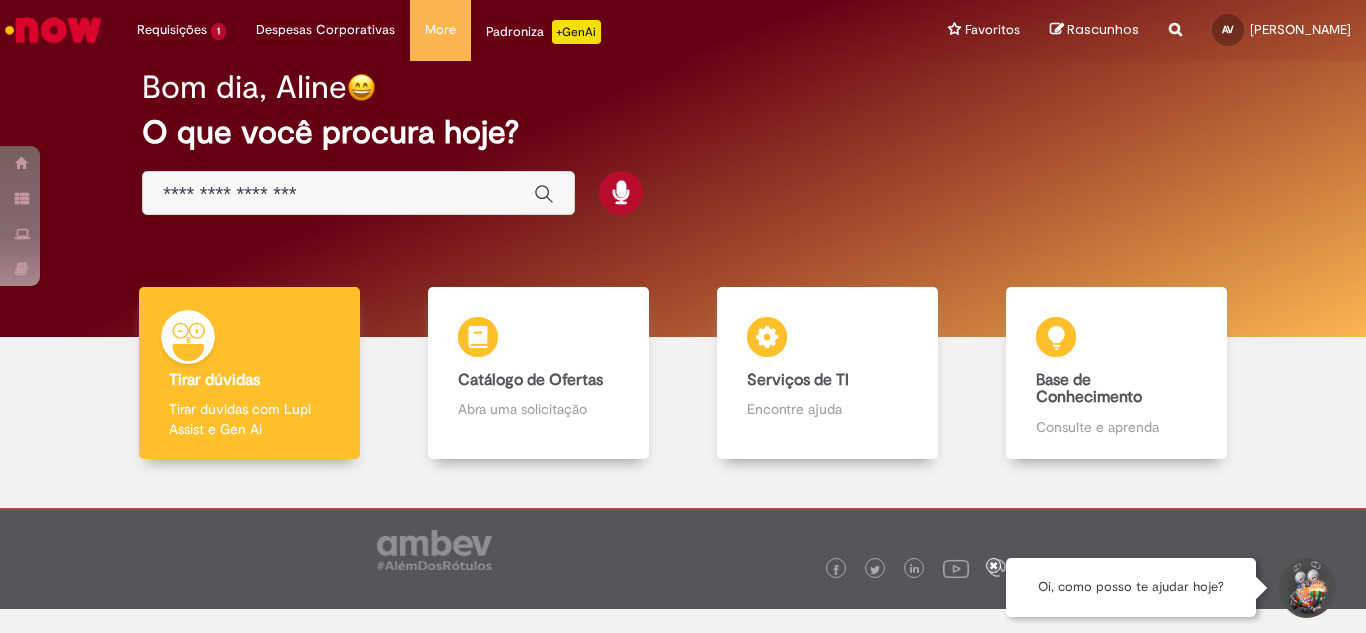scroll, scrollTop: 0, scrollLeft: 0, axis: both 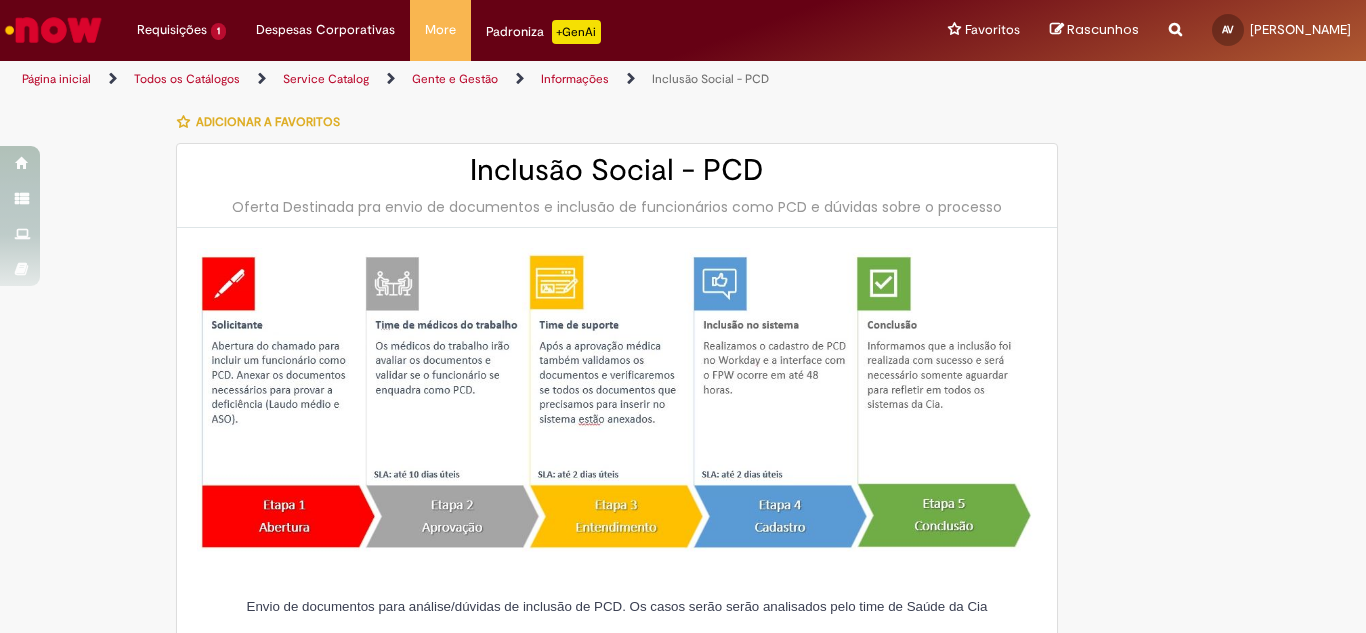type on "**********" 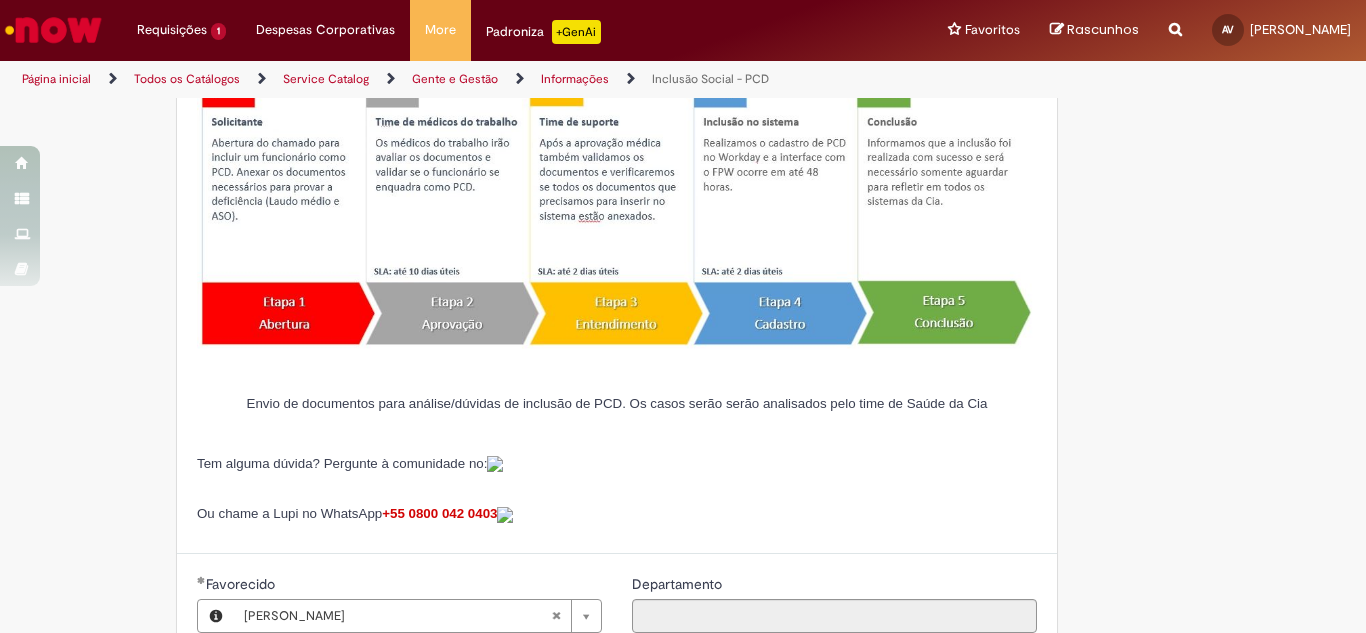 scroll, scrollTop: 400, scrollLeft: 0, axis: vertical 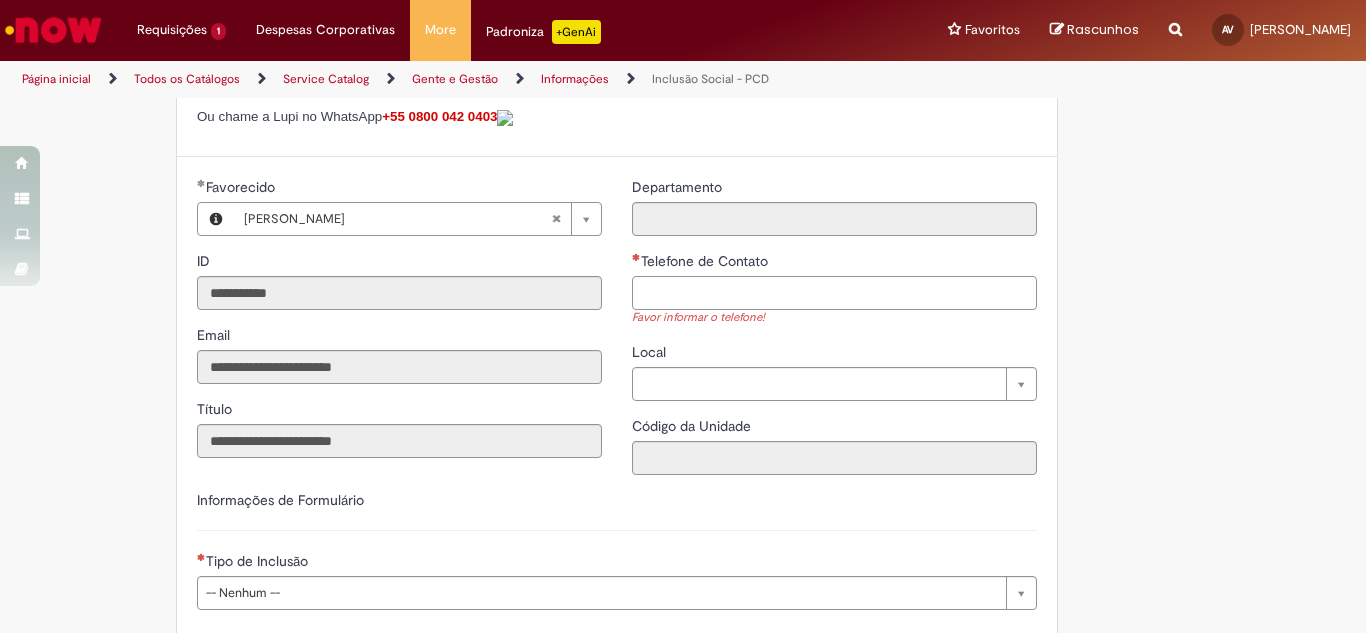 click on "Telefone de Contato" at bounding box center [834, 293] 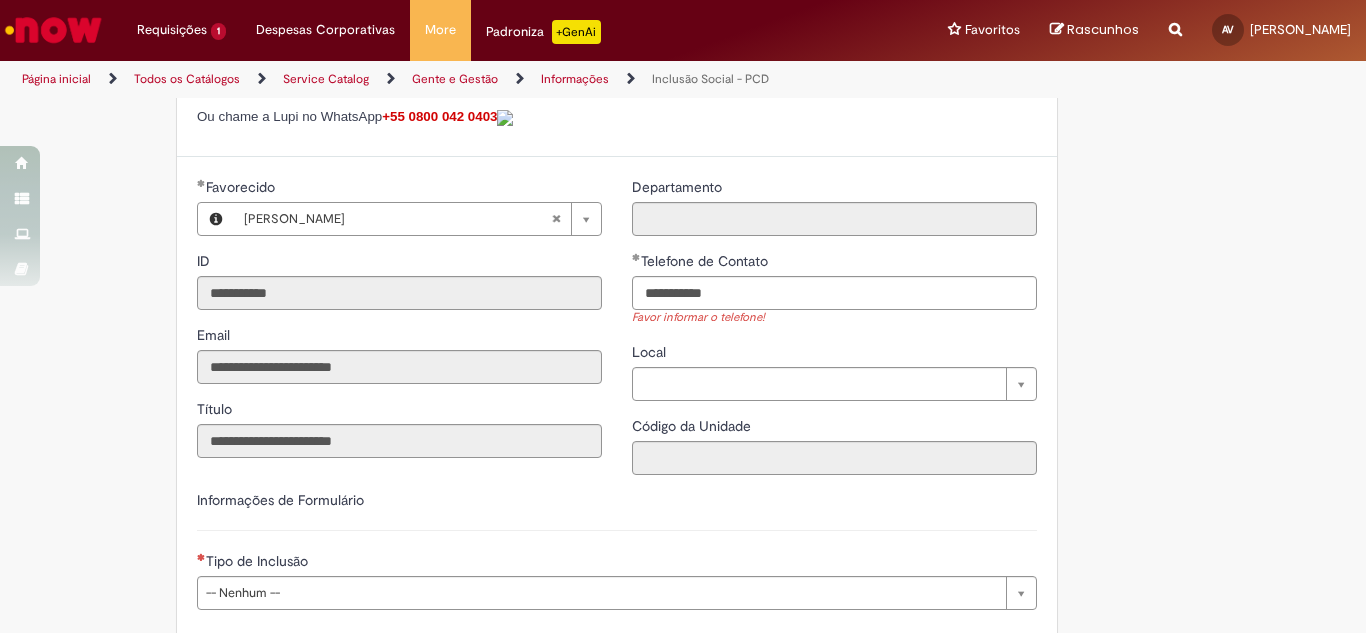 type on "**********" 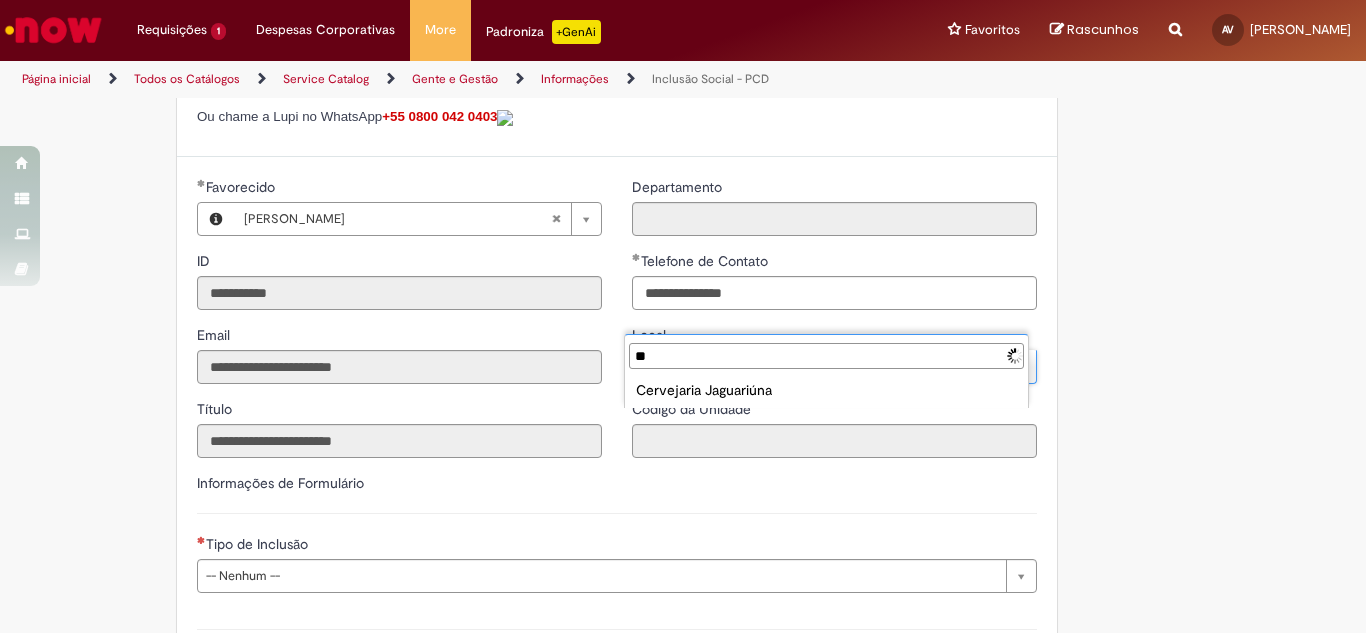 type on "*" 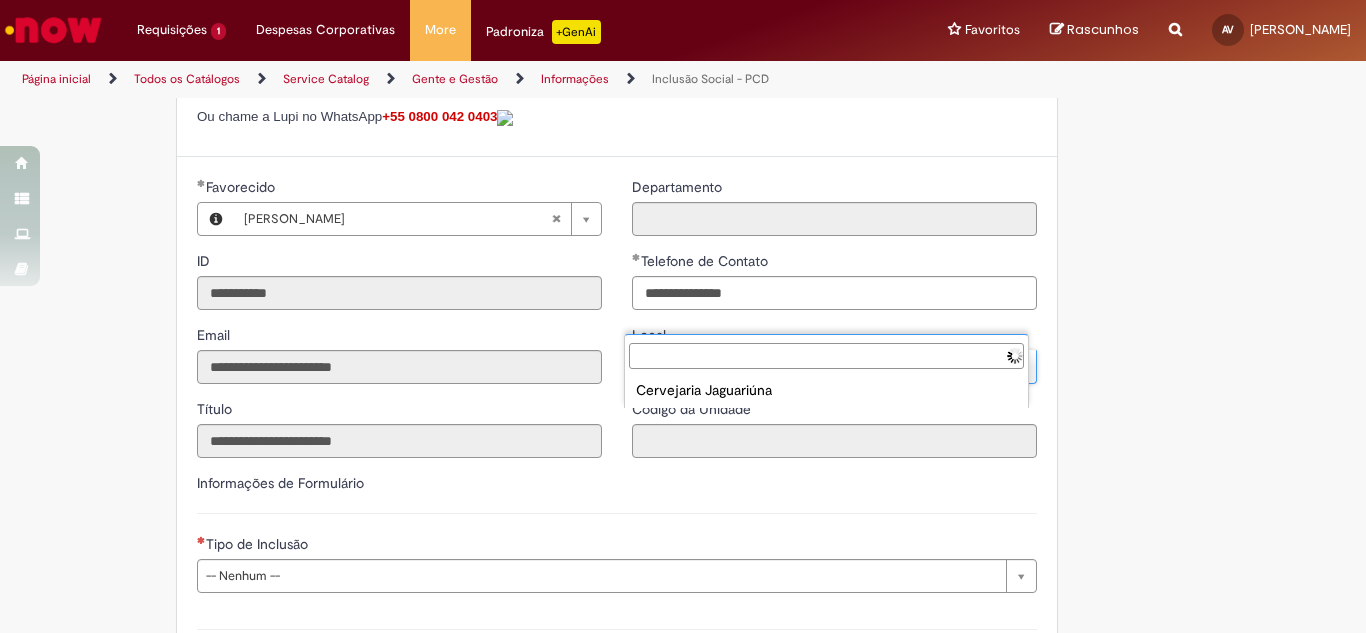 type on "*" 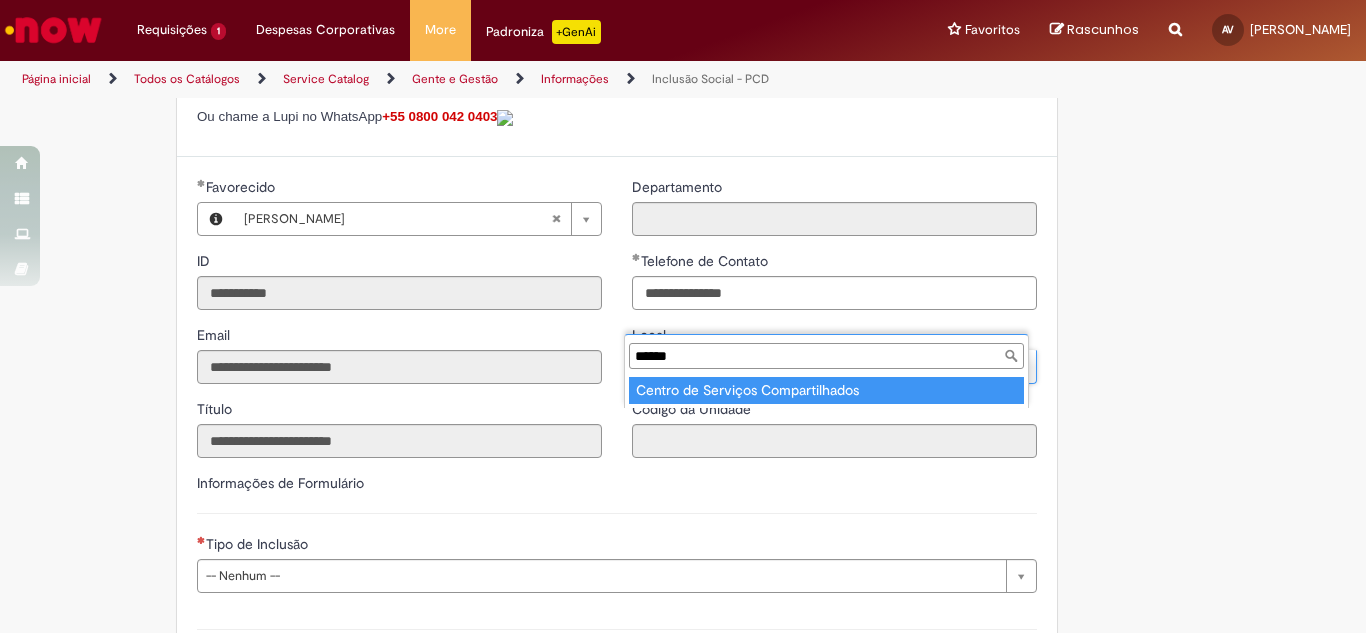 type on "******" 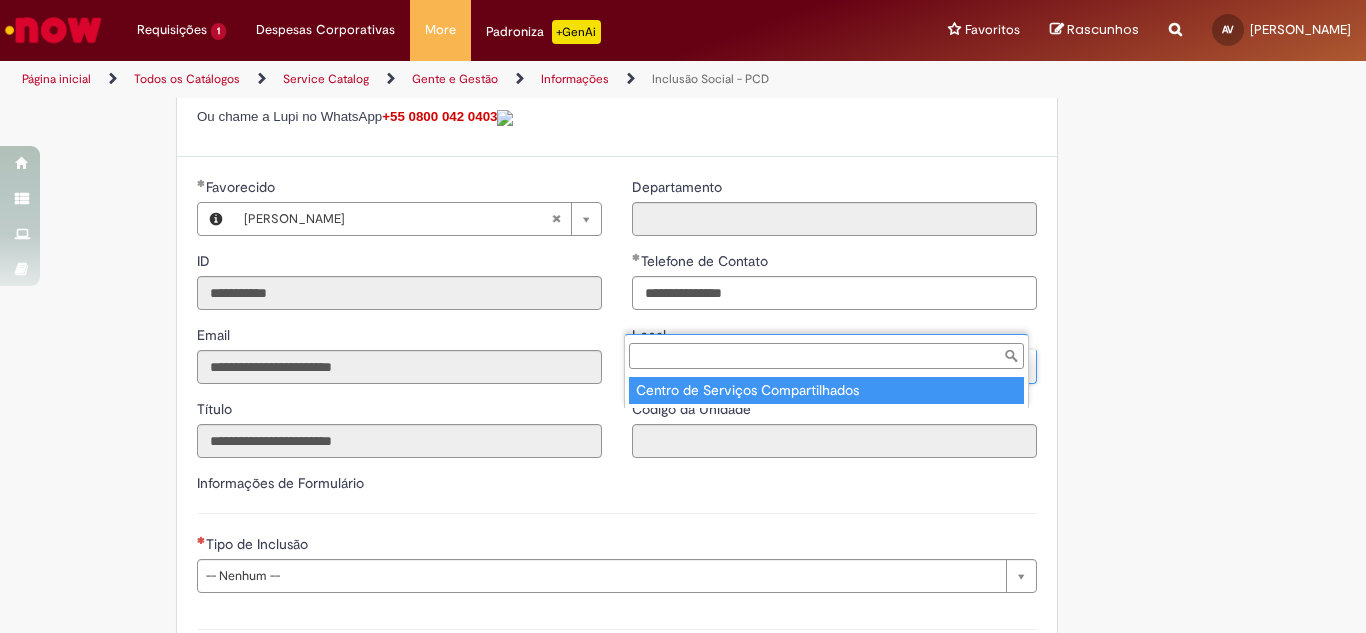 type on "****" 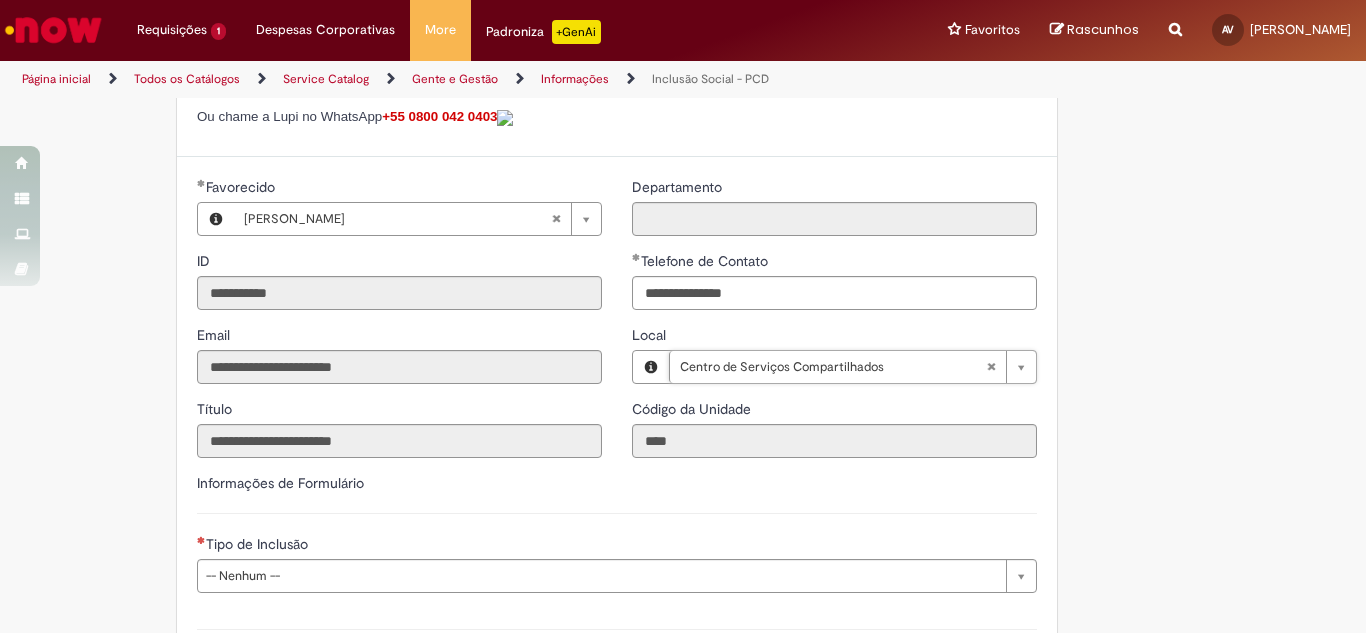 click on "Tire dúvidas com LupiAssist    +GenAI
Oi! Eu sou LupiAssist, uma Inteligência Artificial Generativa em constante aprendizado   Meu conteúdo é monitorado para trazer uma melhor experiência
Dúvidas comuns:
Só mais um instante, estou consultando nossas bases de conhecimento  e escrevendo a melhor resposta pra você!
Title
Lorem ipsum dolor sit amet    Fazer uma nova pergunta
Gerei esta resposta utilizando IA Generativa em conjunto com os nossos padrões. Em caso de divergência, os documentos oficiais prevalecerão.
Saiba mais em:
Ou ligue para:
E aí, te ajudei?
Sim, obrigado!" at bounding box center [683, 225] 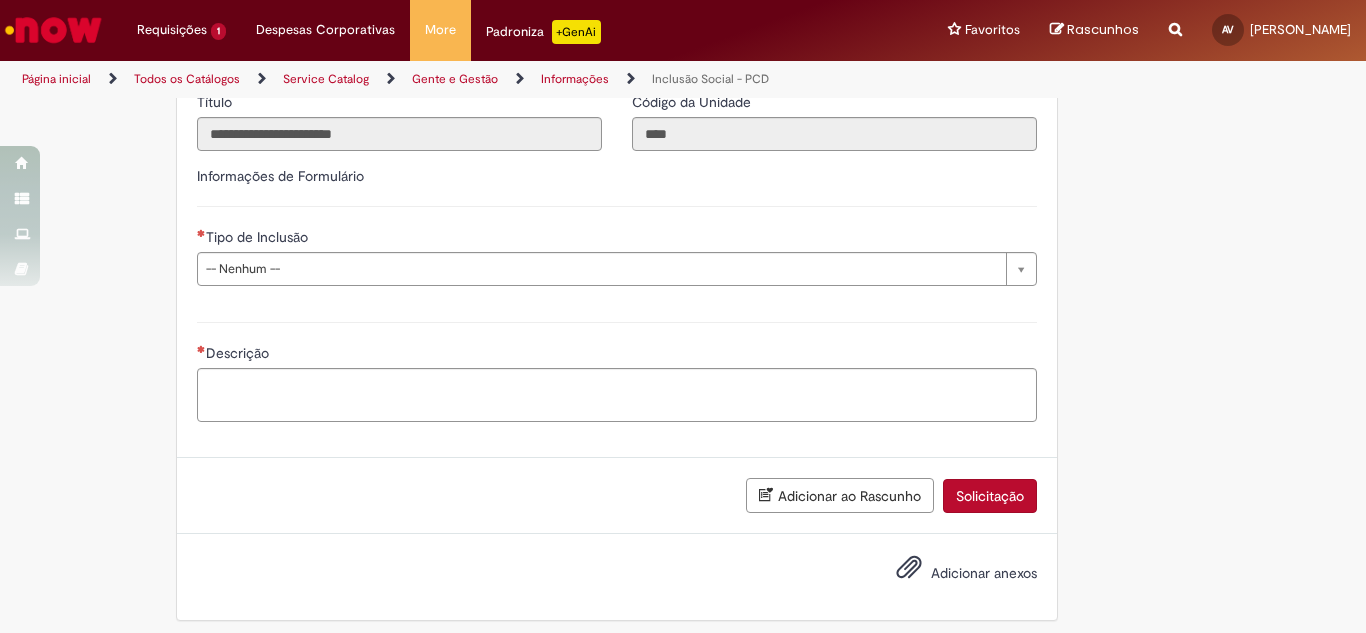 scroll, scrollTop: 974, scrollLeft: 0, axis: vertical 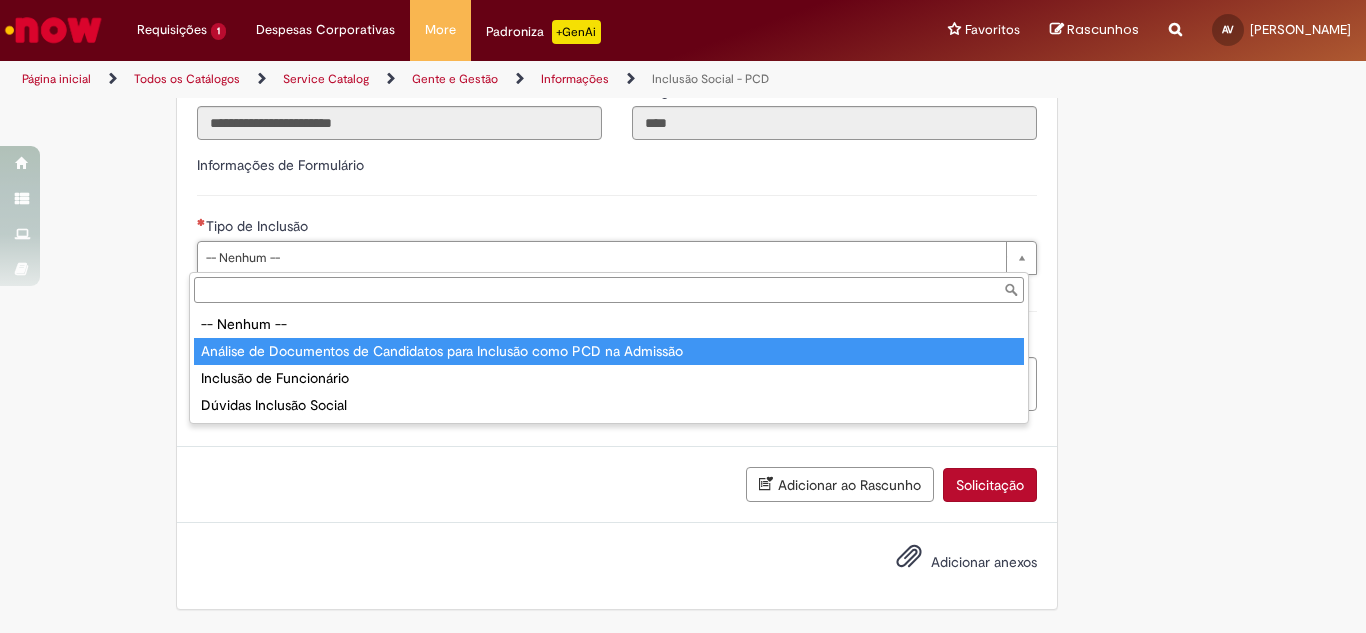 type on "**********" 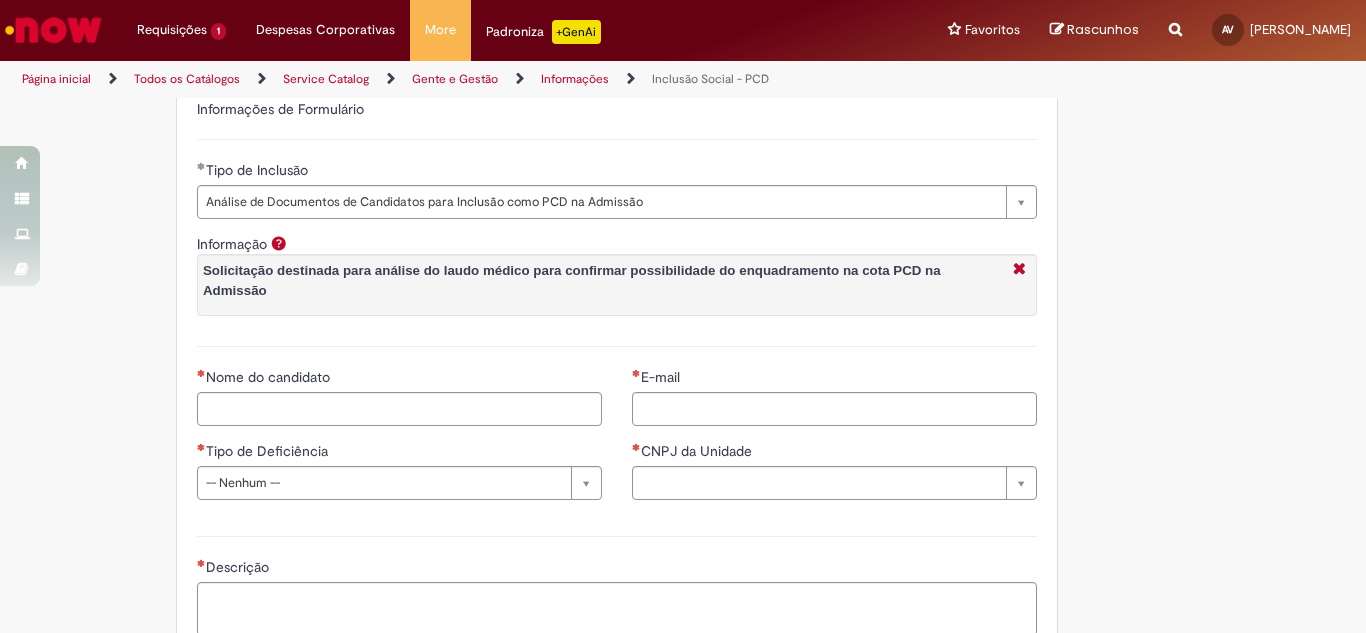 click on "**********" at bounding box center (683, -9) 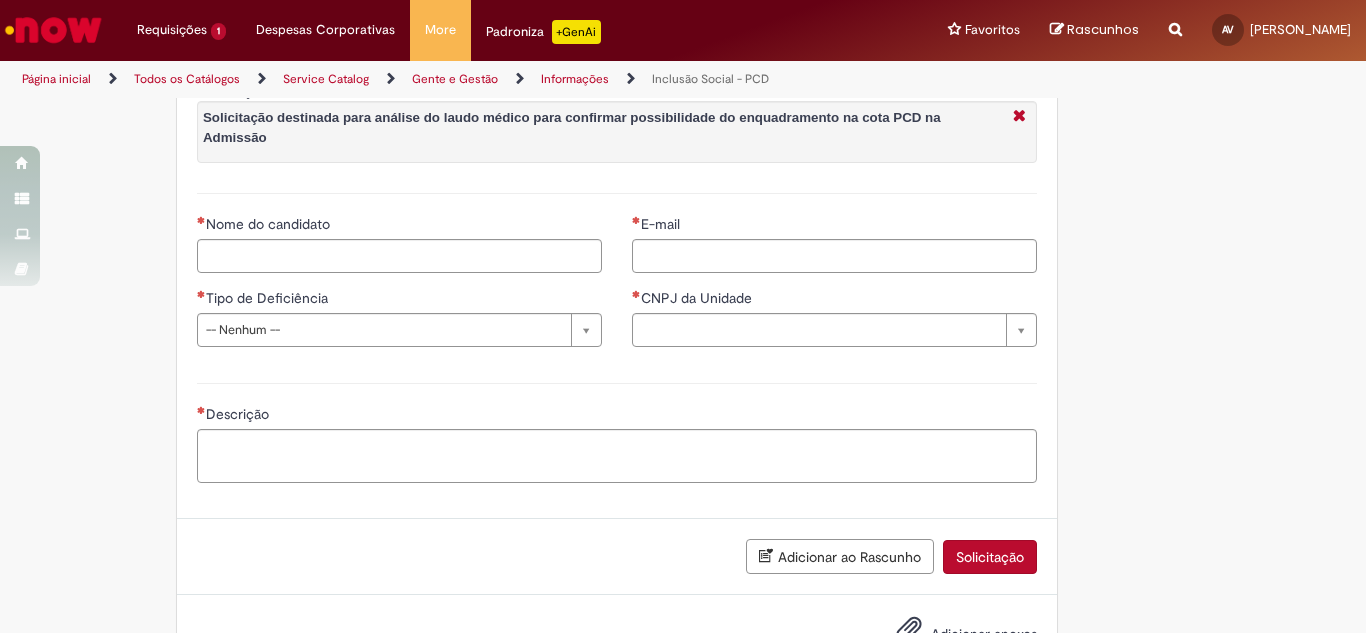 scroll, scrollTop: 1174, scrollLeft: 0, axis: vertical 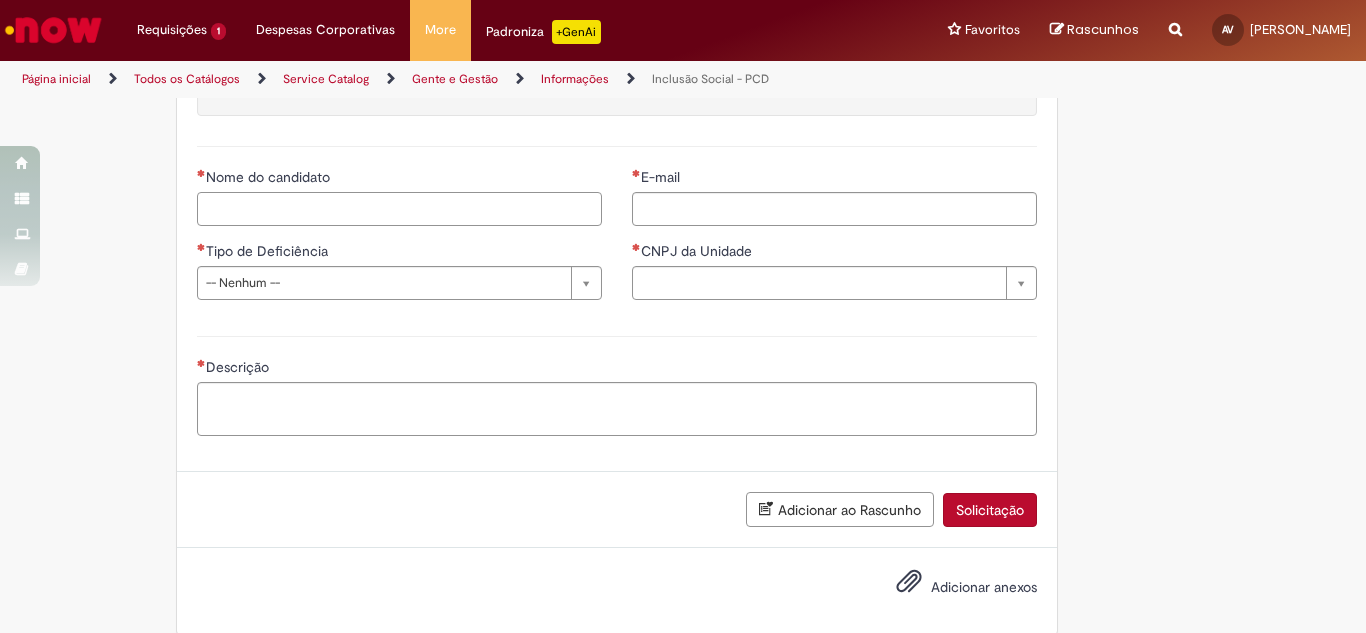 drag, startPoint x: 509, startPoint y: 264, endPoint x: 535, endPoint y: 290, distance: 36.769554 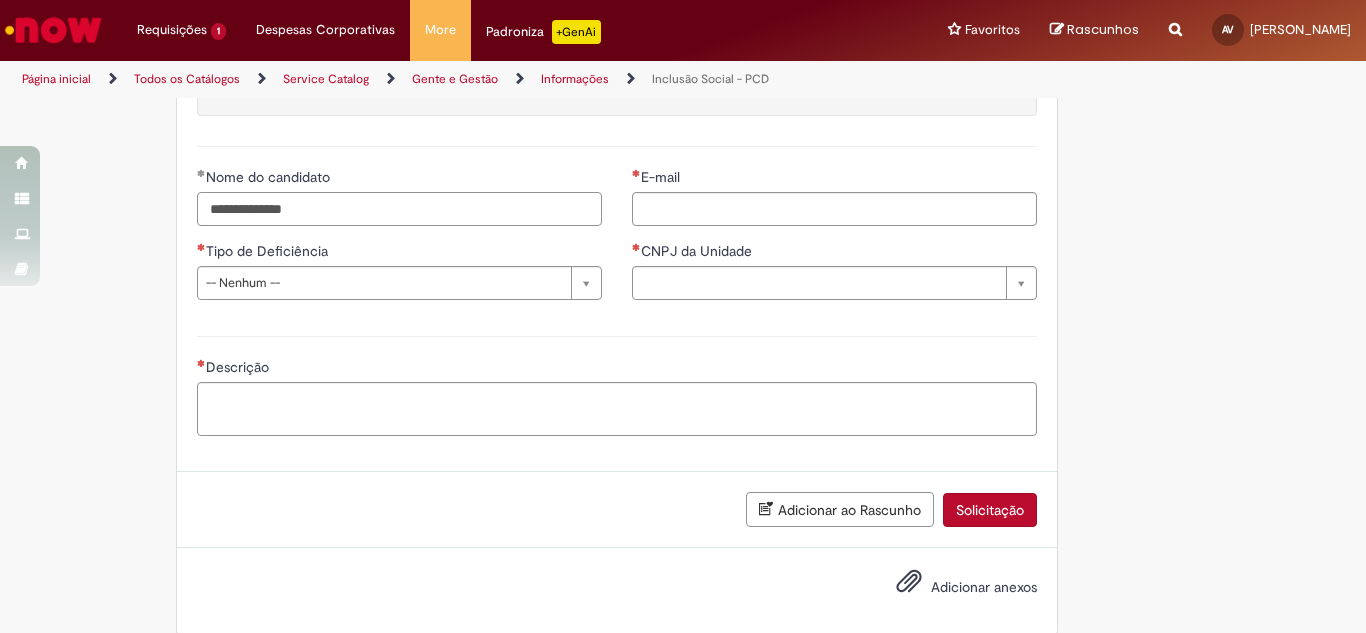 type on "**********" 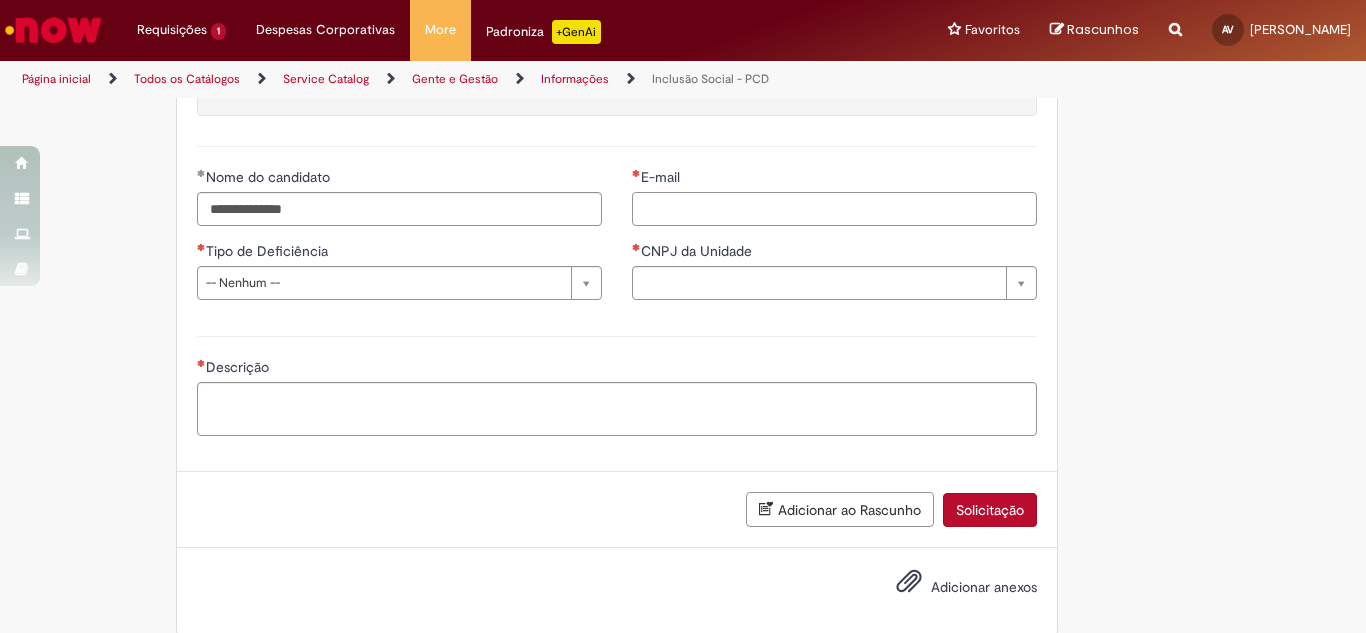 paste on "**********" 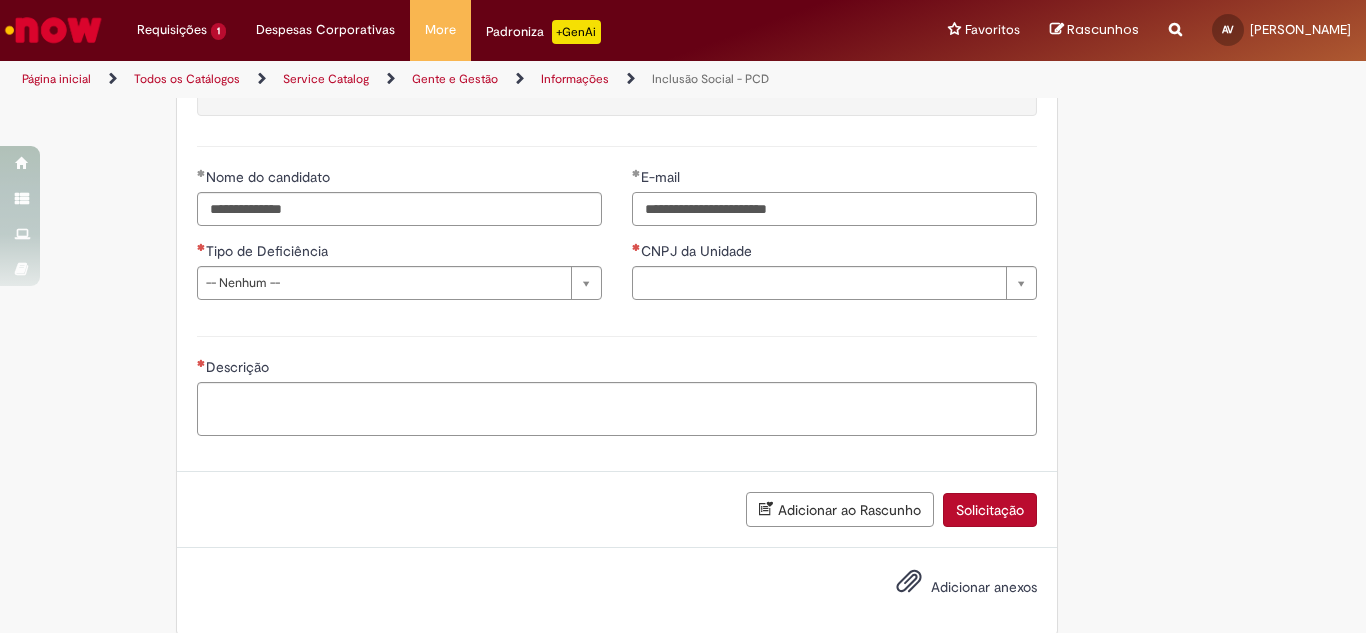 type on "**********" 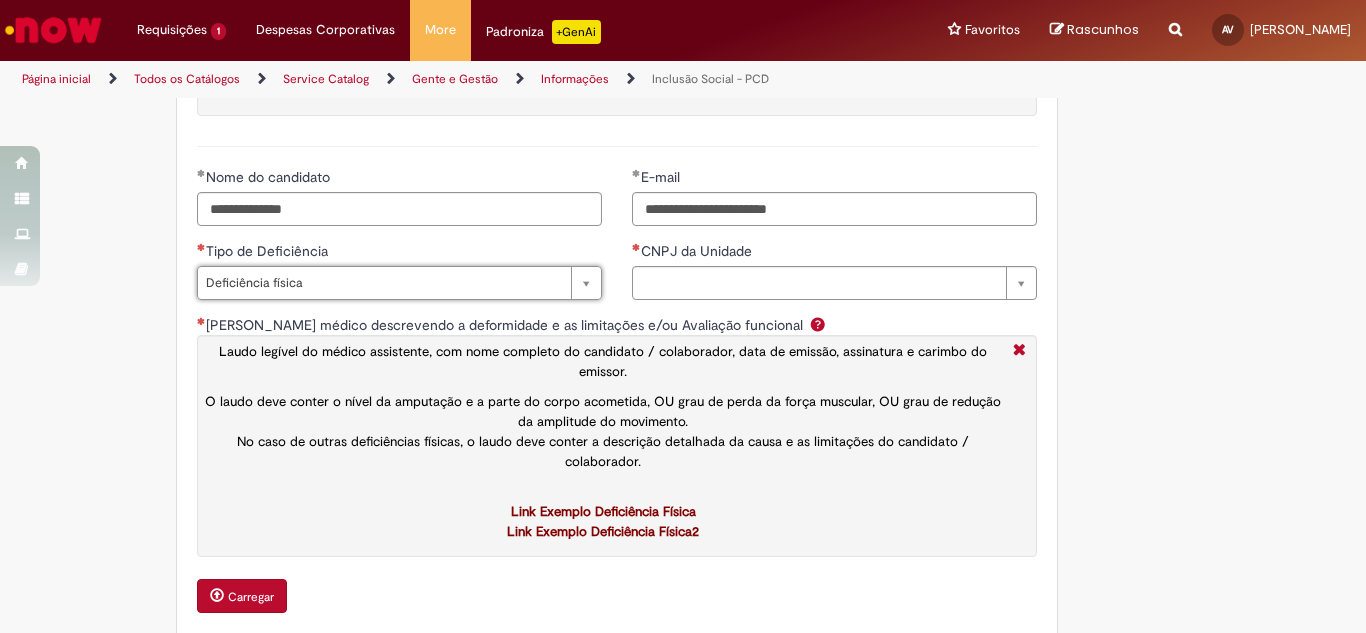 type on "**********" 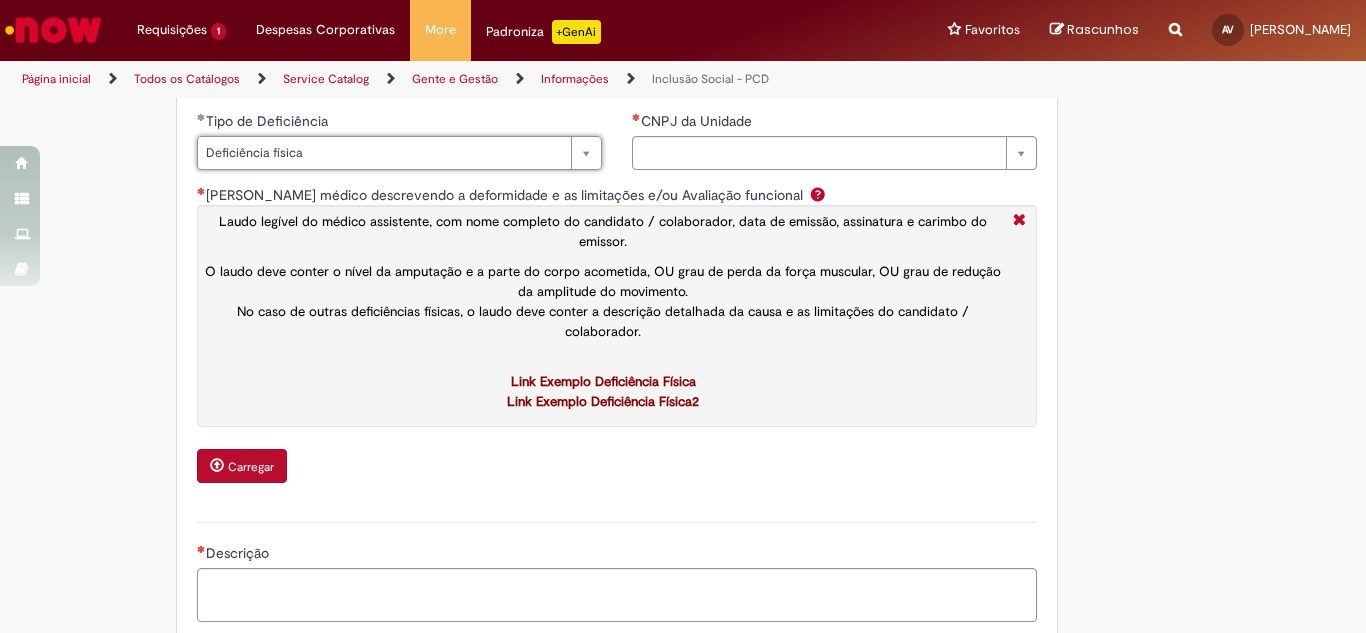 scroll, scrollTop: 1374, scrollLeft: 0, axis: vertical 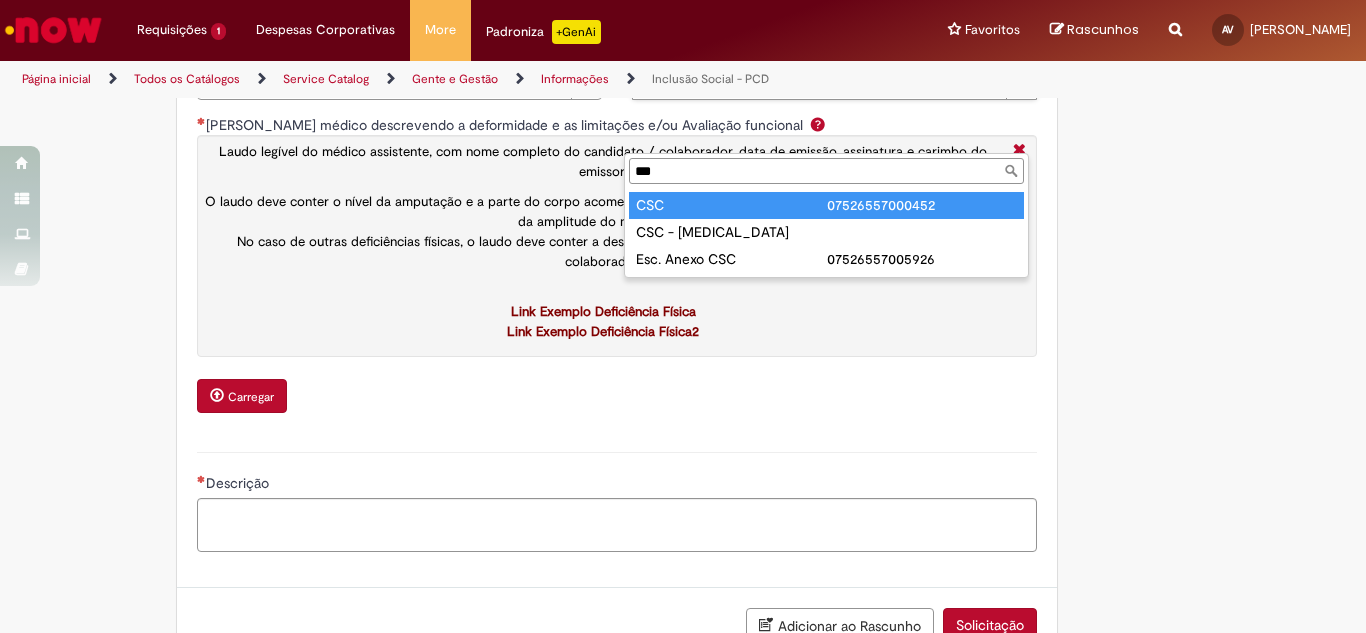 type on "***" 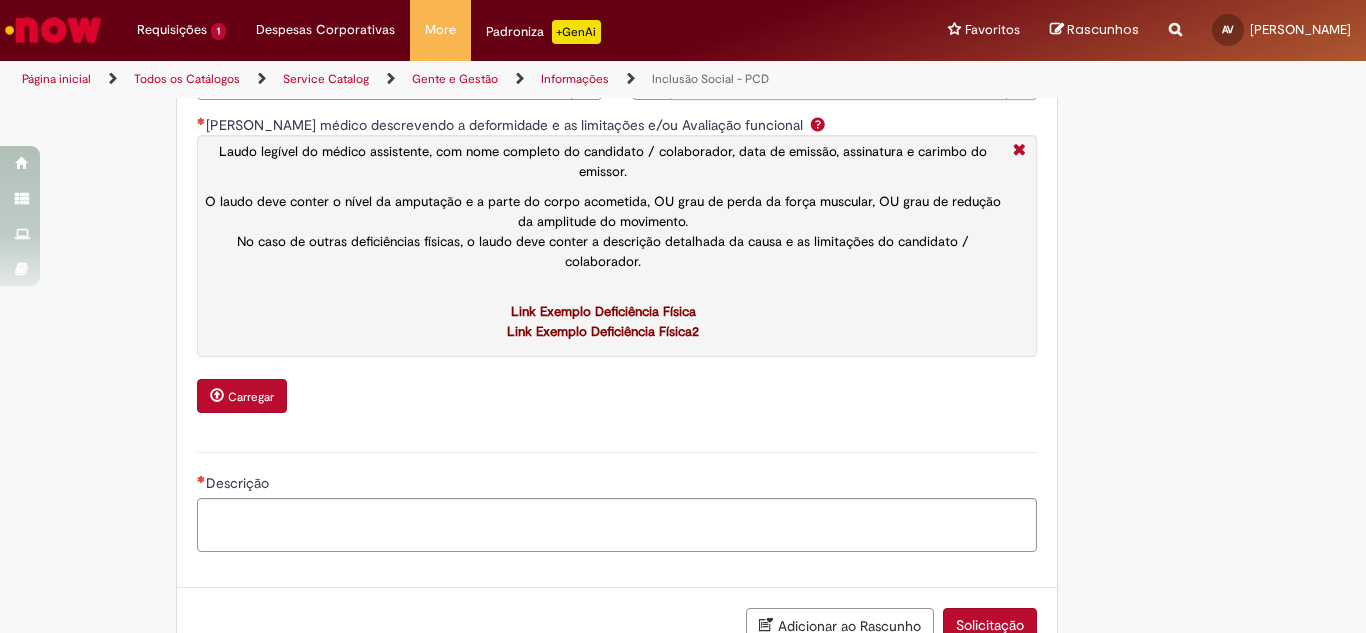 click on "Carregar" at bounding box center [251, 397] 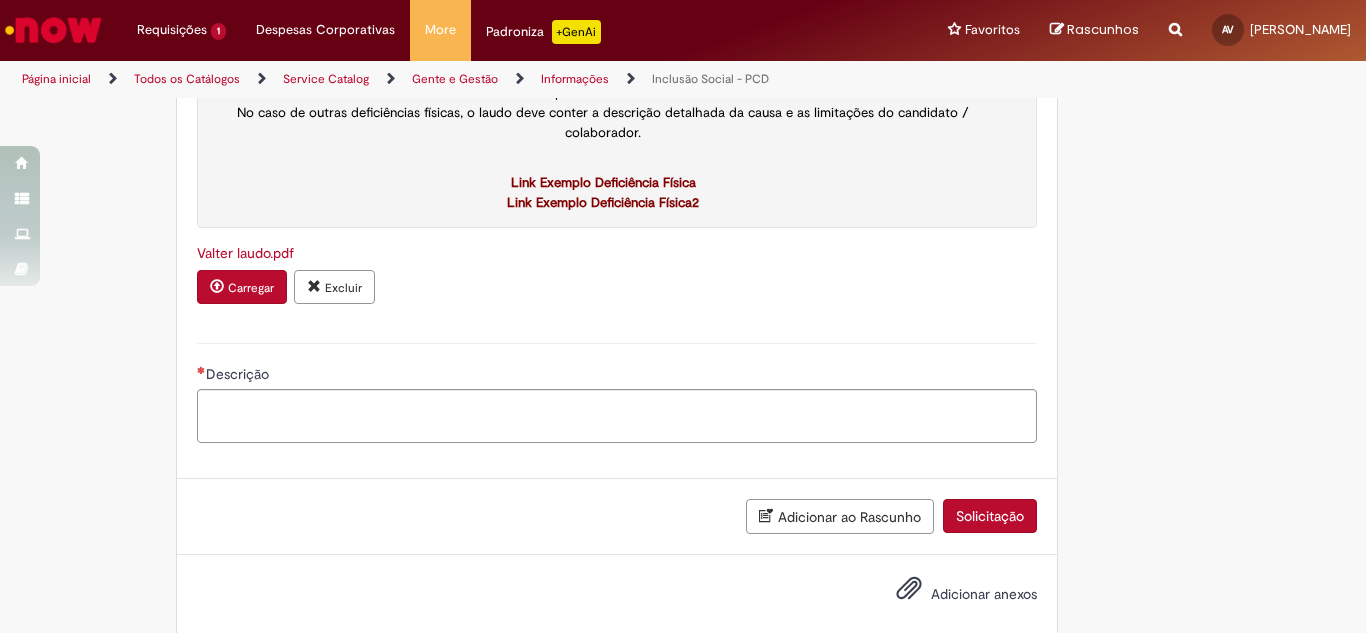 scroll, scrollTop: 1574, scrollLeft: 0, axis: vertical 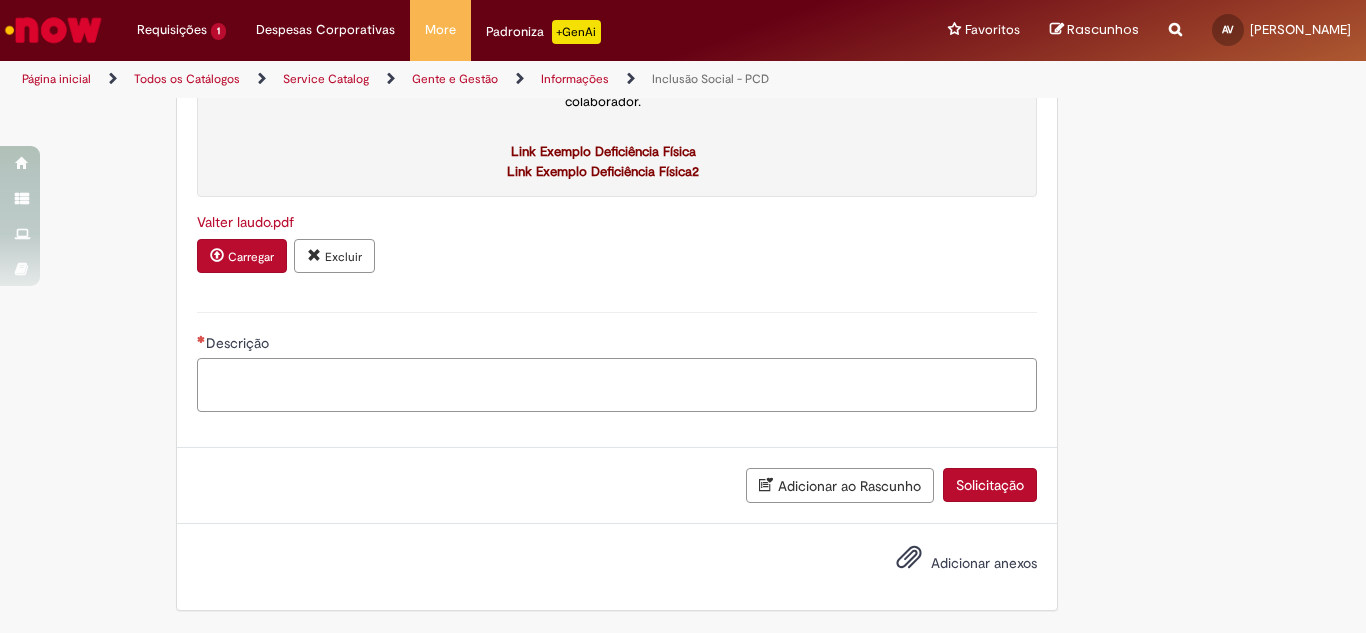 click on "Descrição" at bounding box center [617, 385] 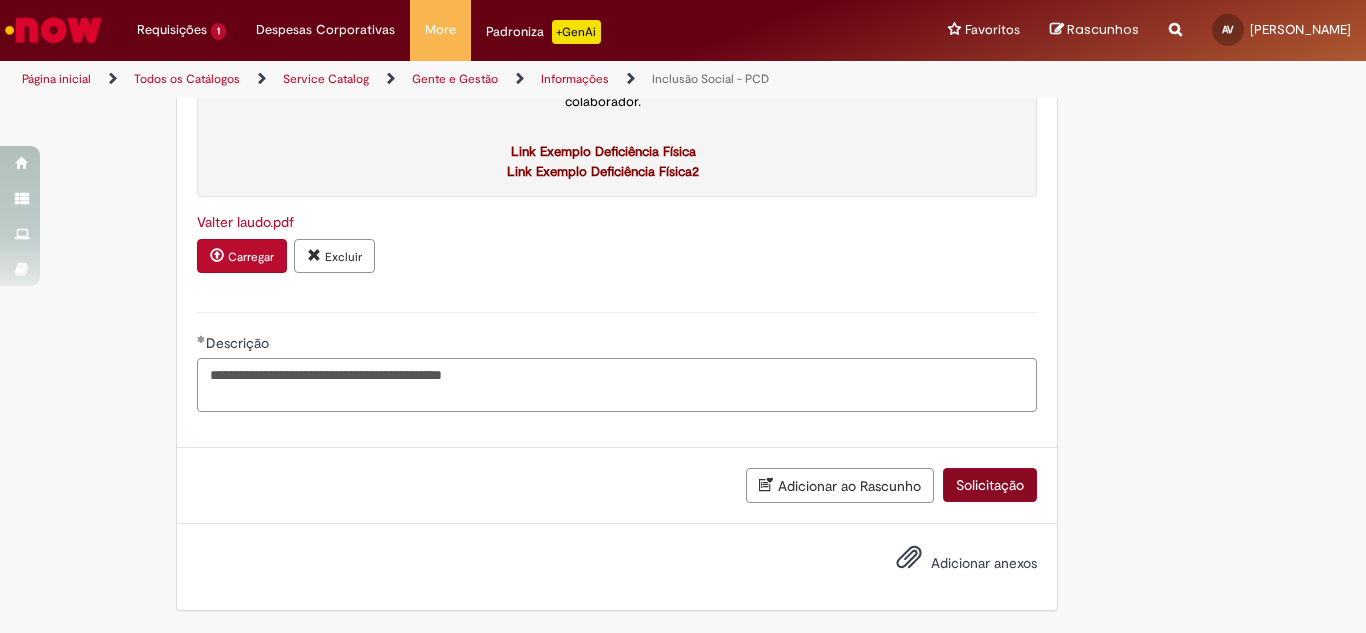 type on "**********" 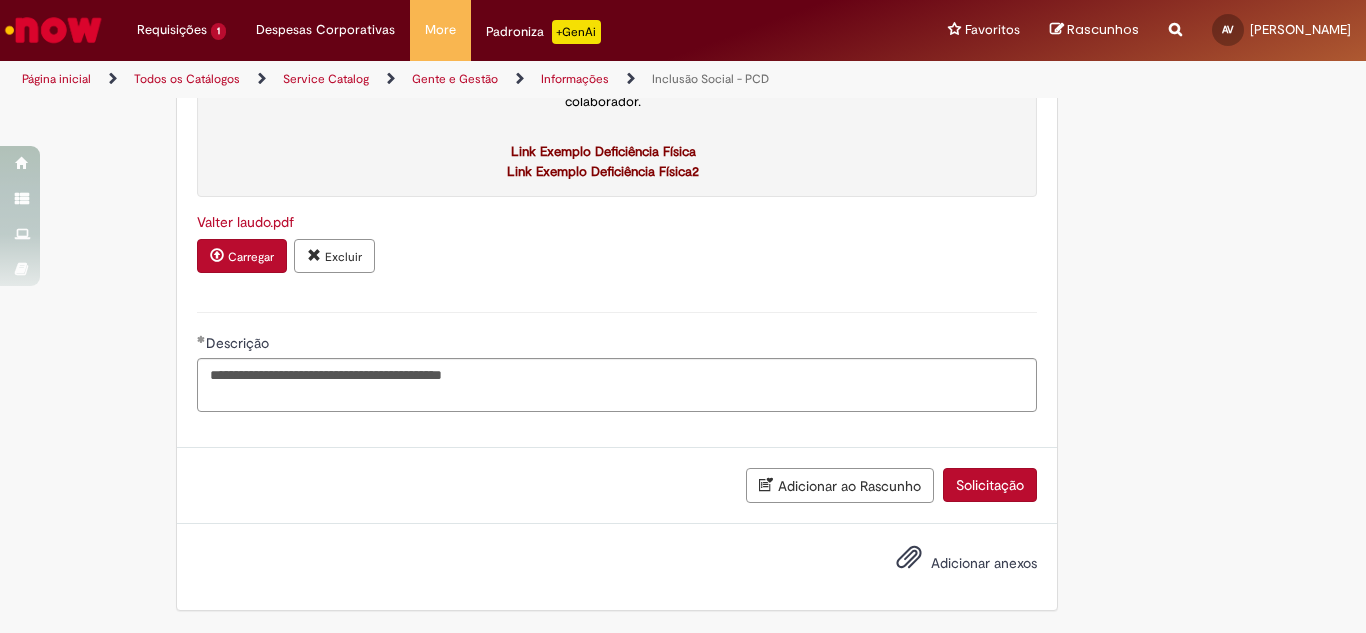 click on "Solicitação" at bounding box center (990, 485) 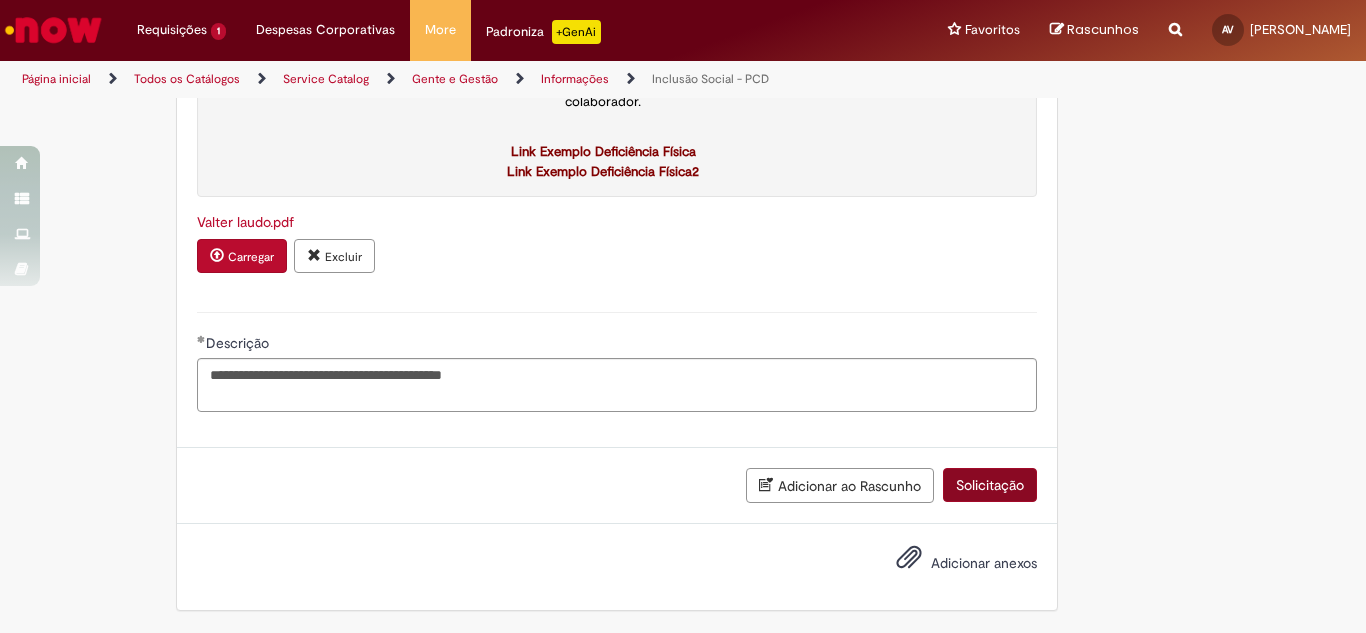 scroll, scrollTop: 1545, scrollLeft: 0, axis: vertical 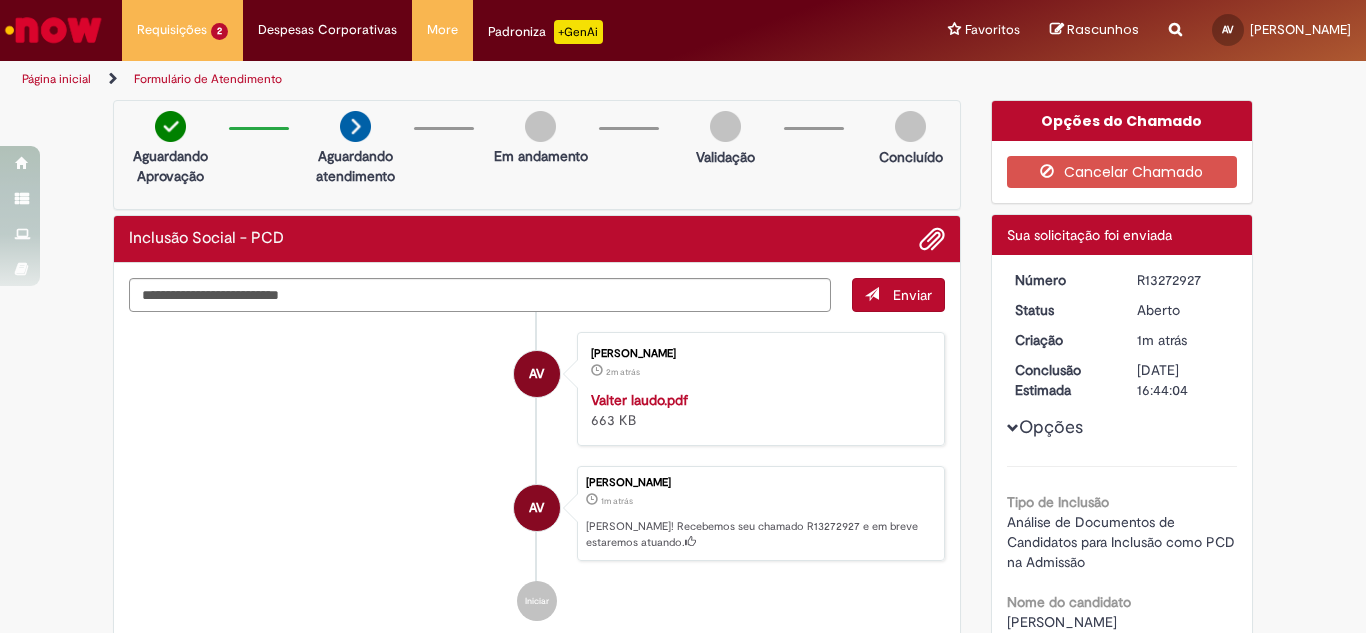 drag, startPoint x: 1127, startPoint y: 273, endPoint x: 1197, endPoint y: 278, distance: 70.178345 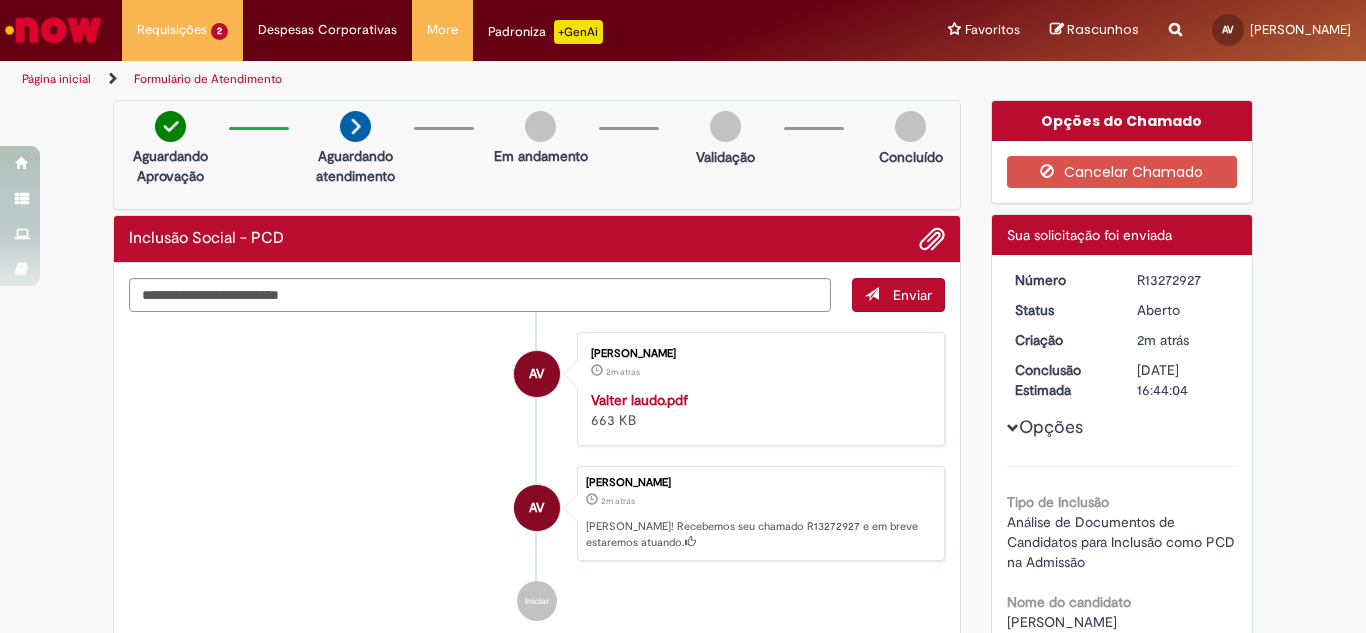 click on "Verificar Código de Barras
Aguardando Aprovação
Aguardando atendimento
Em andamento
Validação
Concluído
Inclusão Social - PCD
Enviar
AV
[PERSON_NAME]
2m atrás 2 minutos atrás
Valter laudo.pdf  663 KB
AV" at bounding box center (683, 649) 